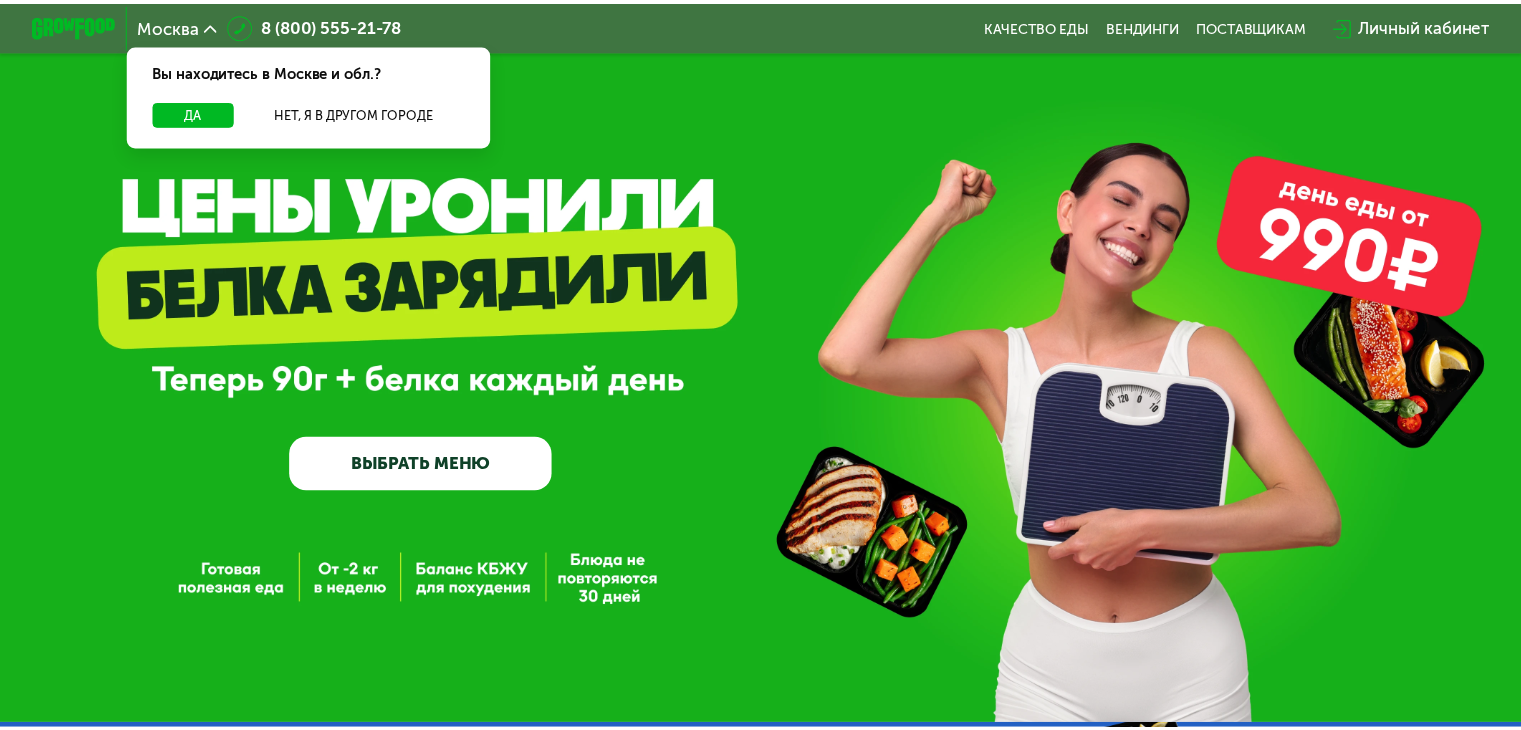 scroll, scrollTop: 0, scrollLeft: 0, axis: both 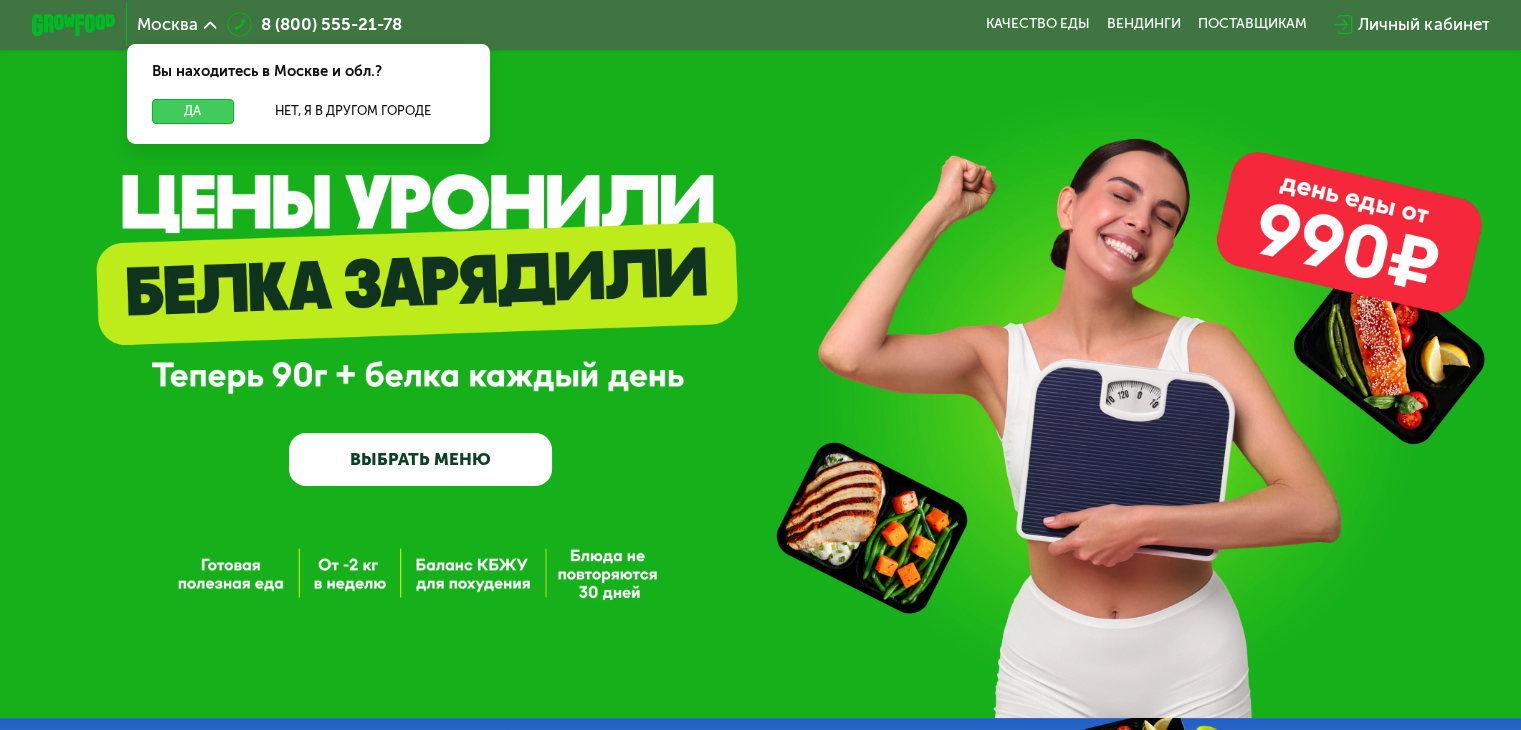 click on "Да" at bounding box center (192, 111) 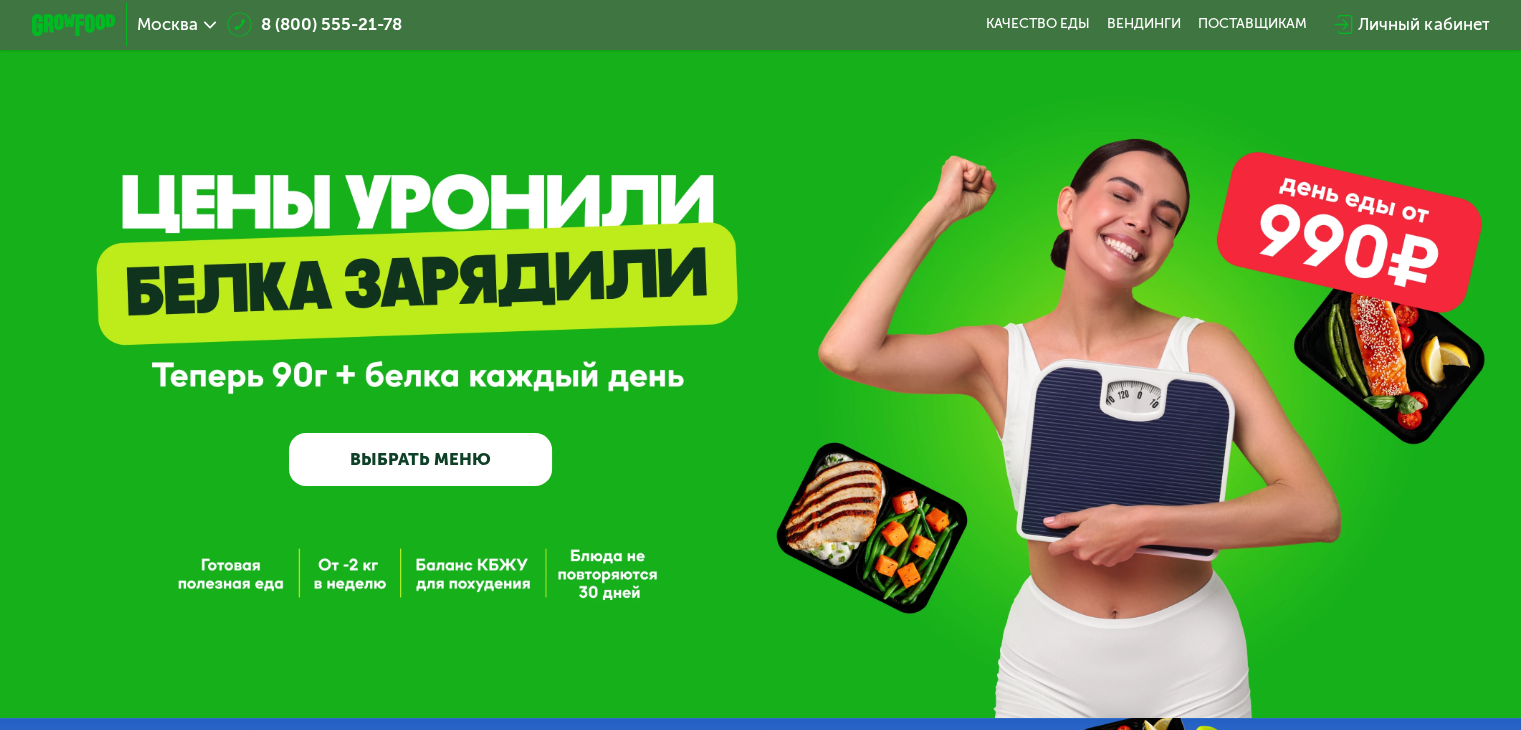 click on "ВЫБРАТЬ МЕНЮ" at bounding box center (420, 459) 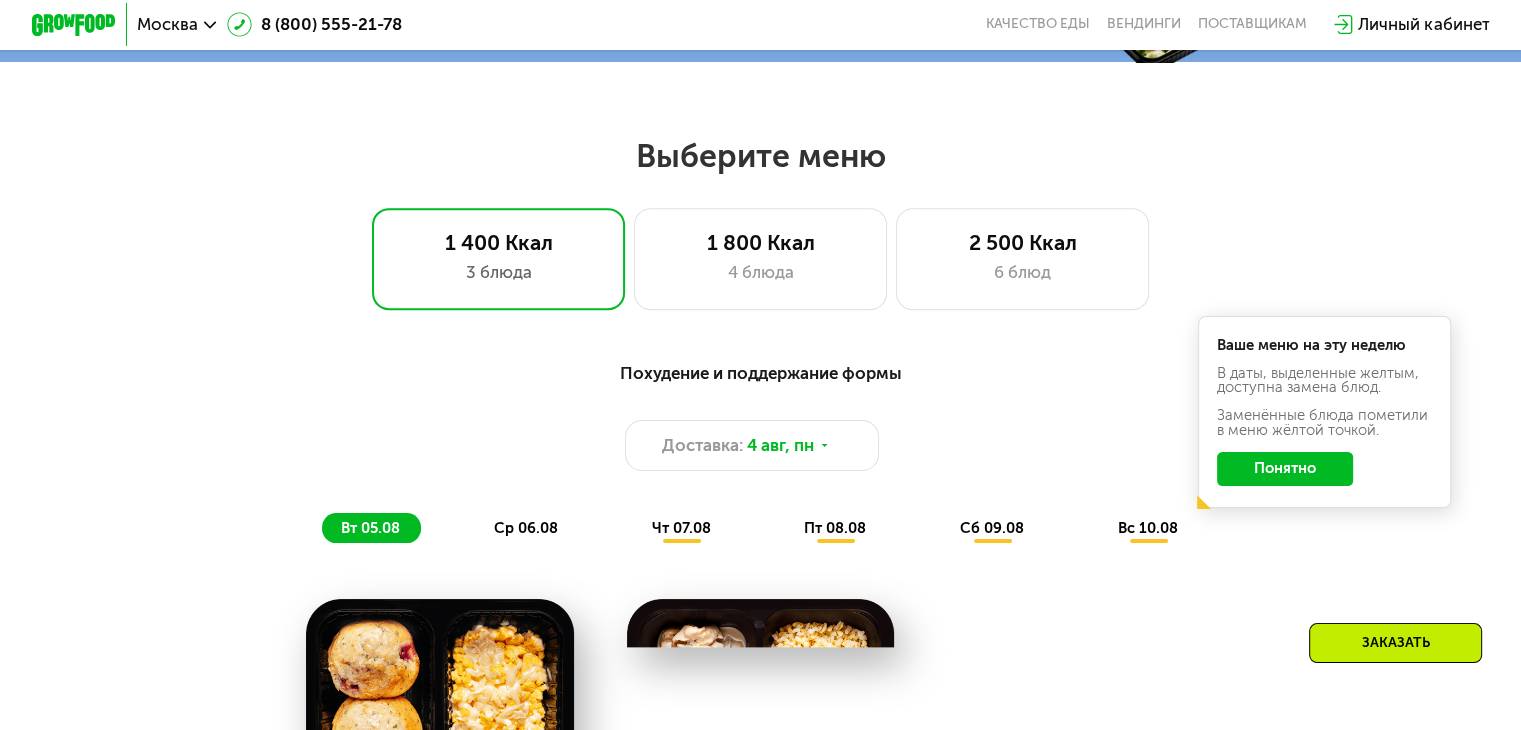 scroll, scrollTop: 900, scrollLeft: 0, axis: vertical 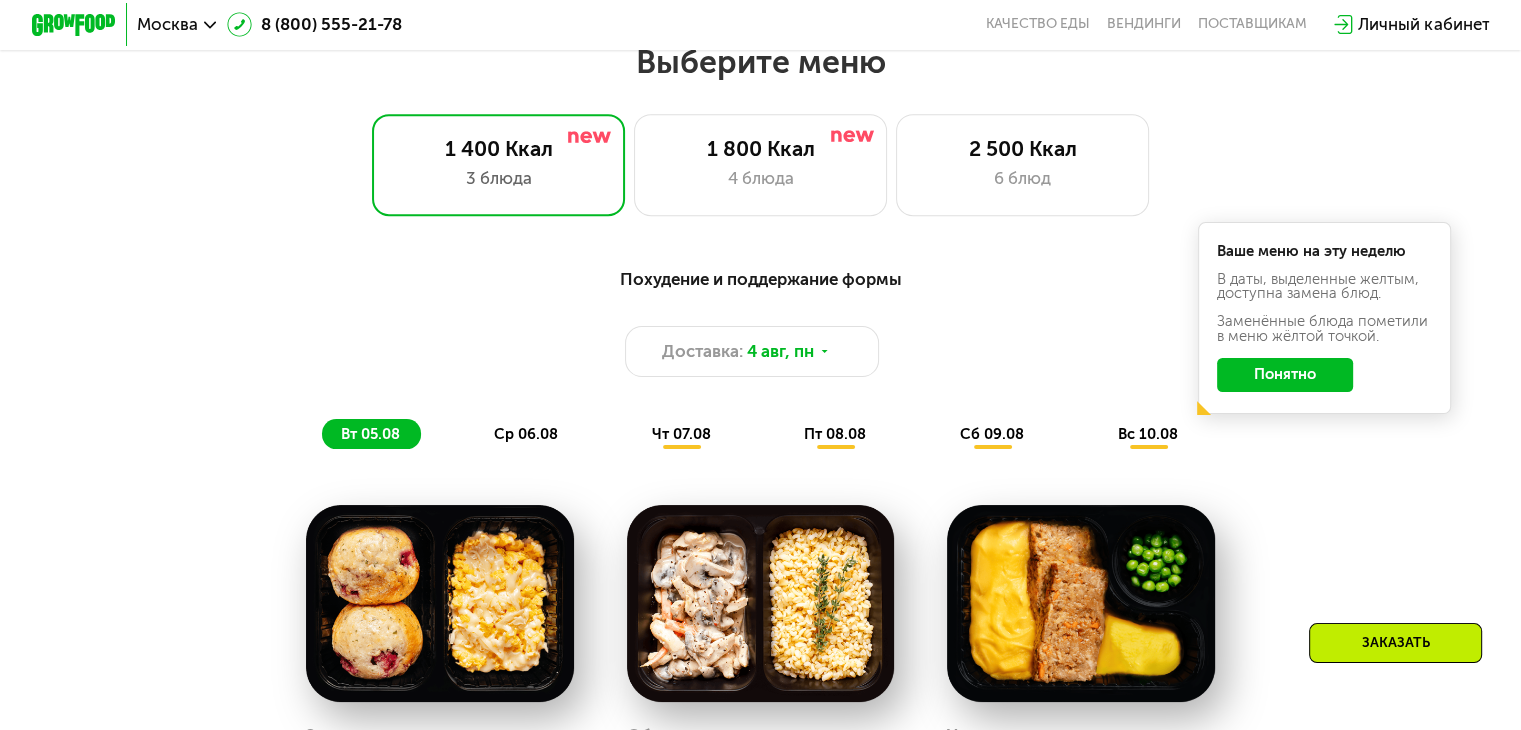 click on "Понятно" 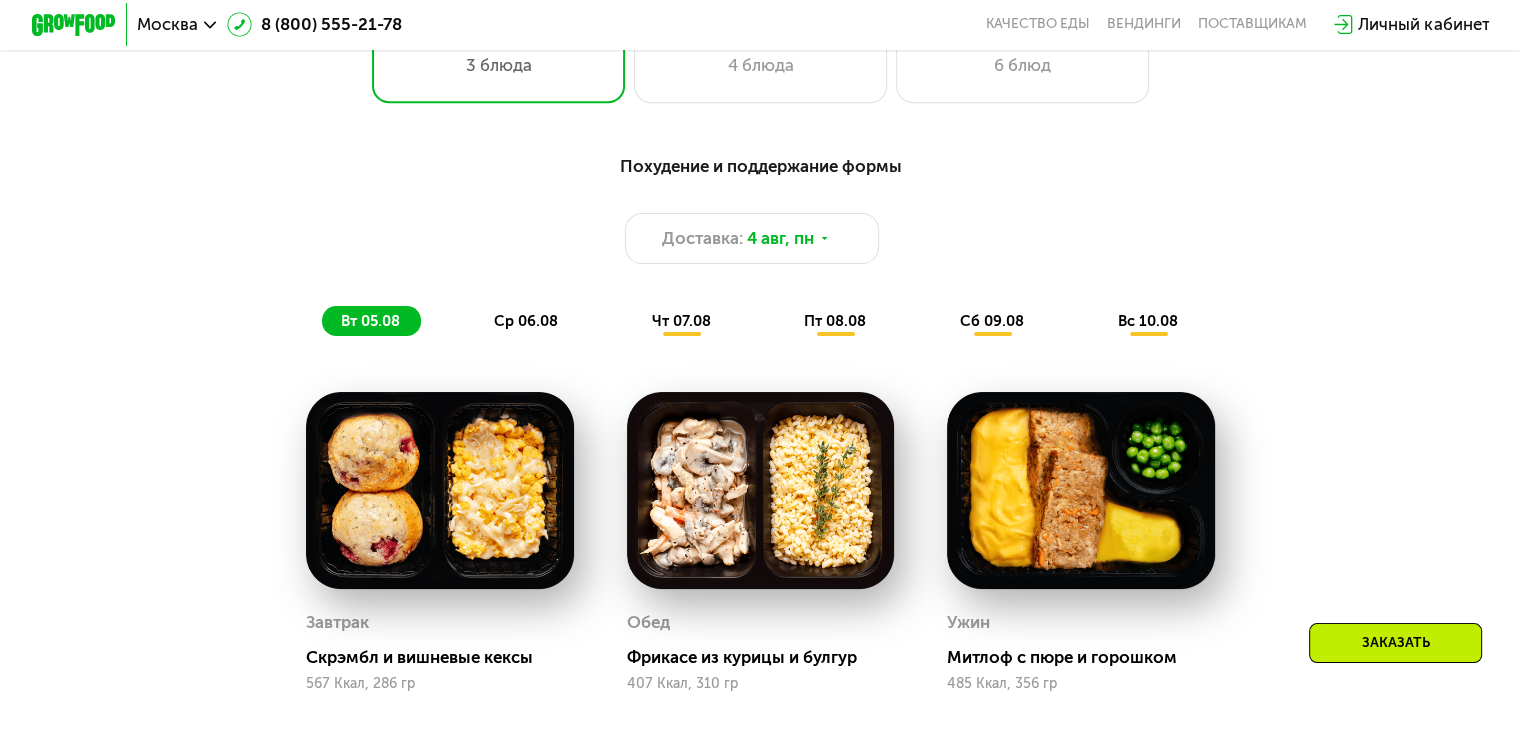scroll, scrollTop: 1021, scrollLeft: 0, axis: vertical 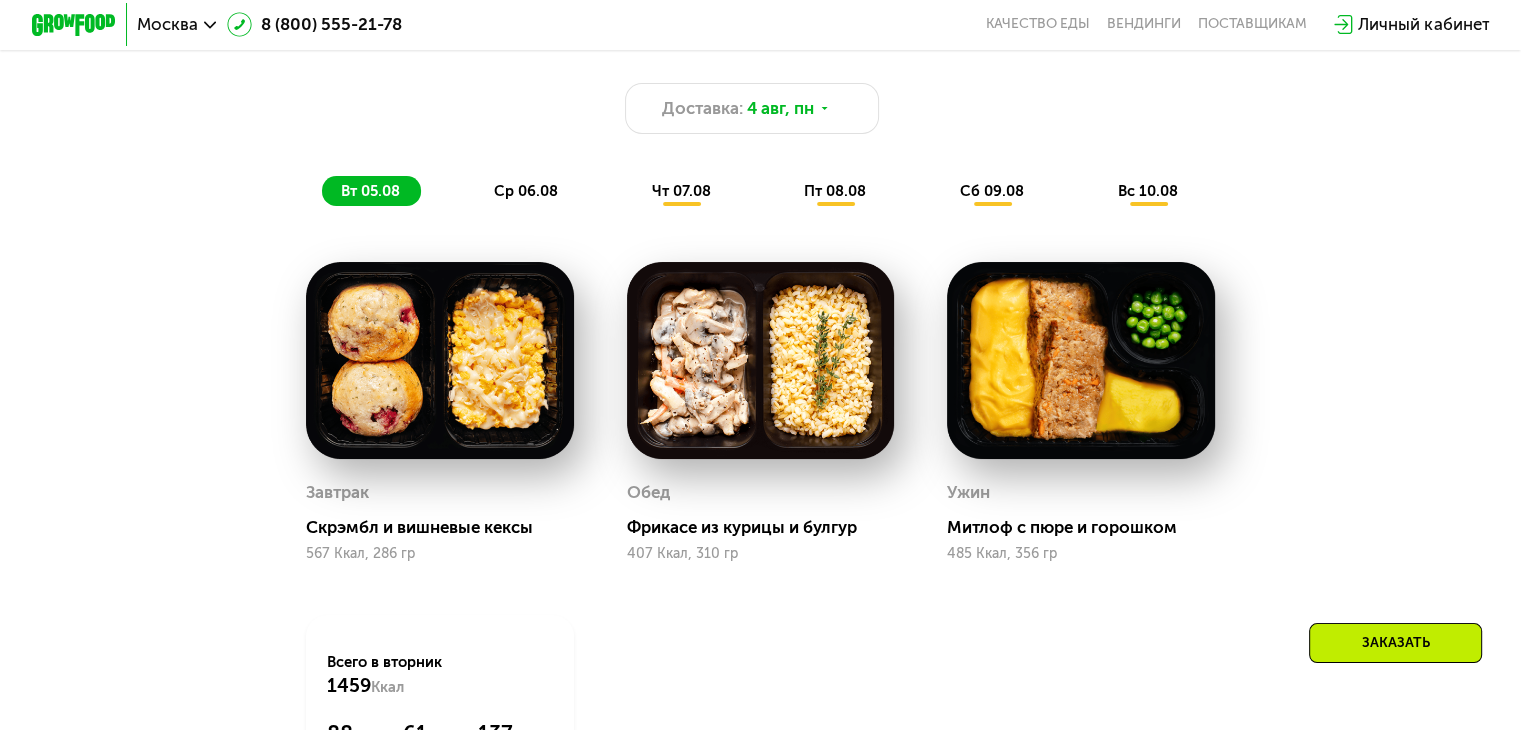 click on "ср 06.08" at bounding box center (526, 191) 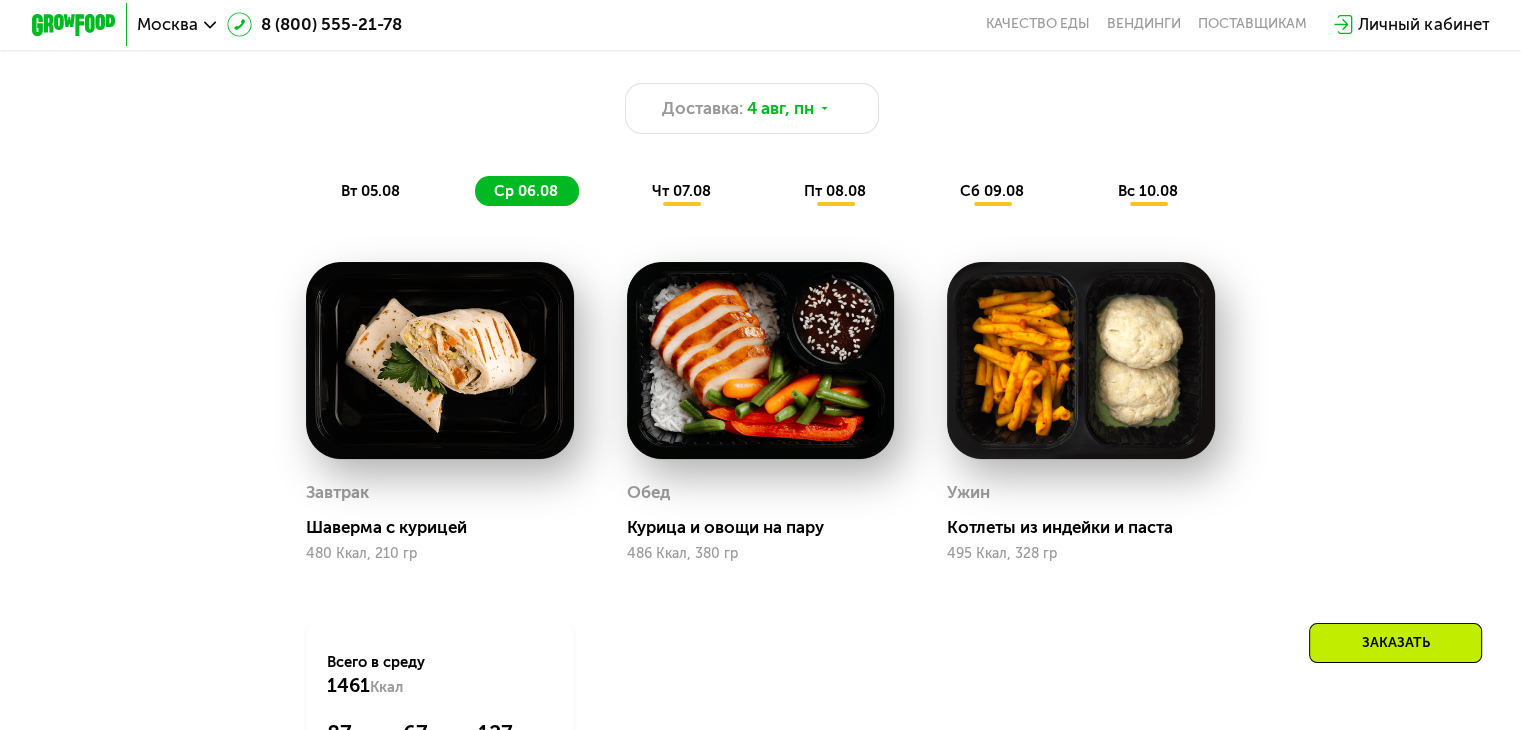 click on "чт 07.08" at bounding box center [681, 191] 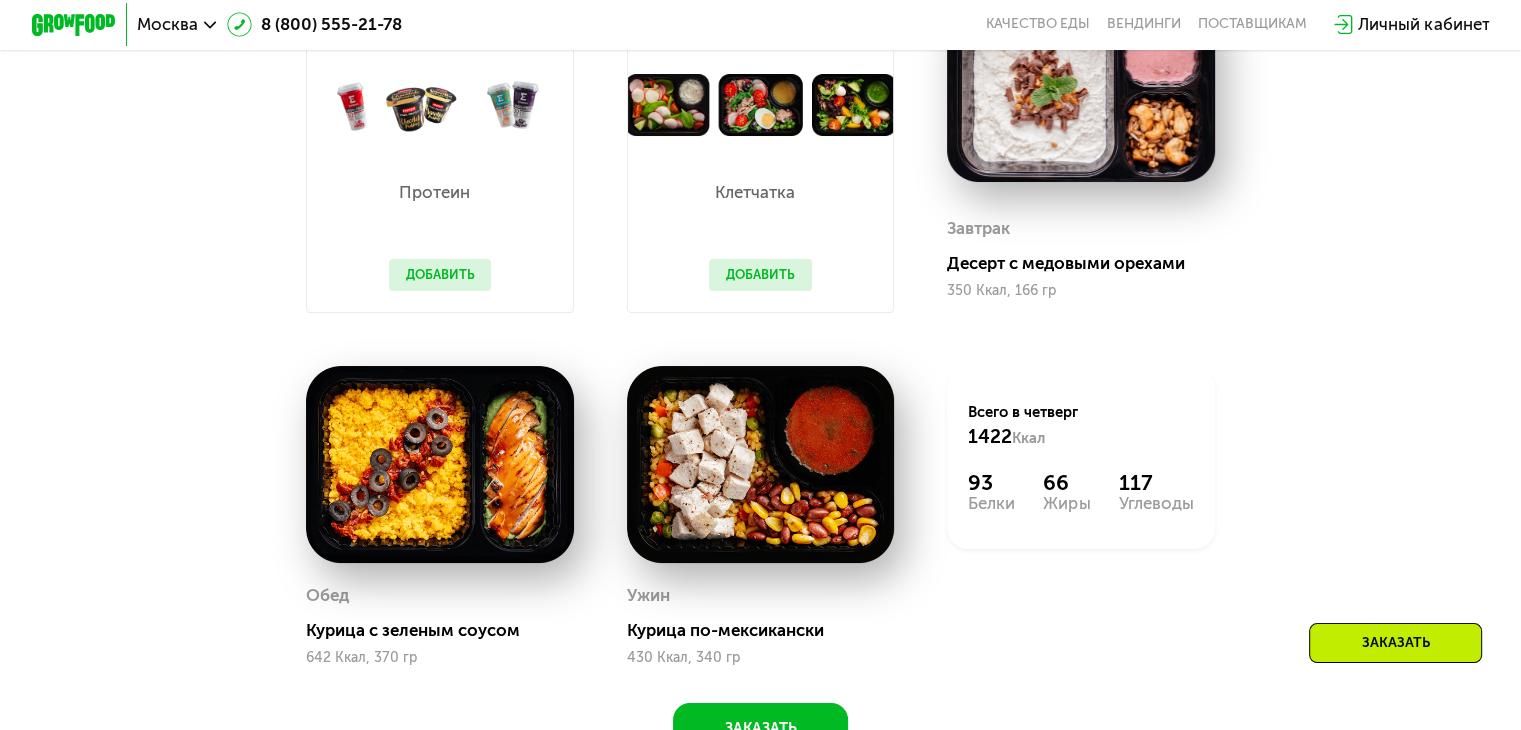 scroll, scrollTop: 1417, scrollLeft: 0, axis: vertical 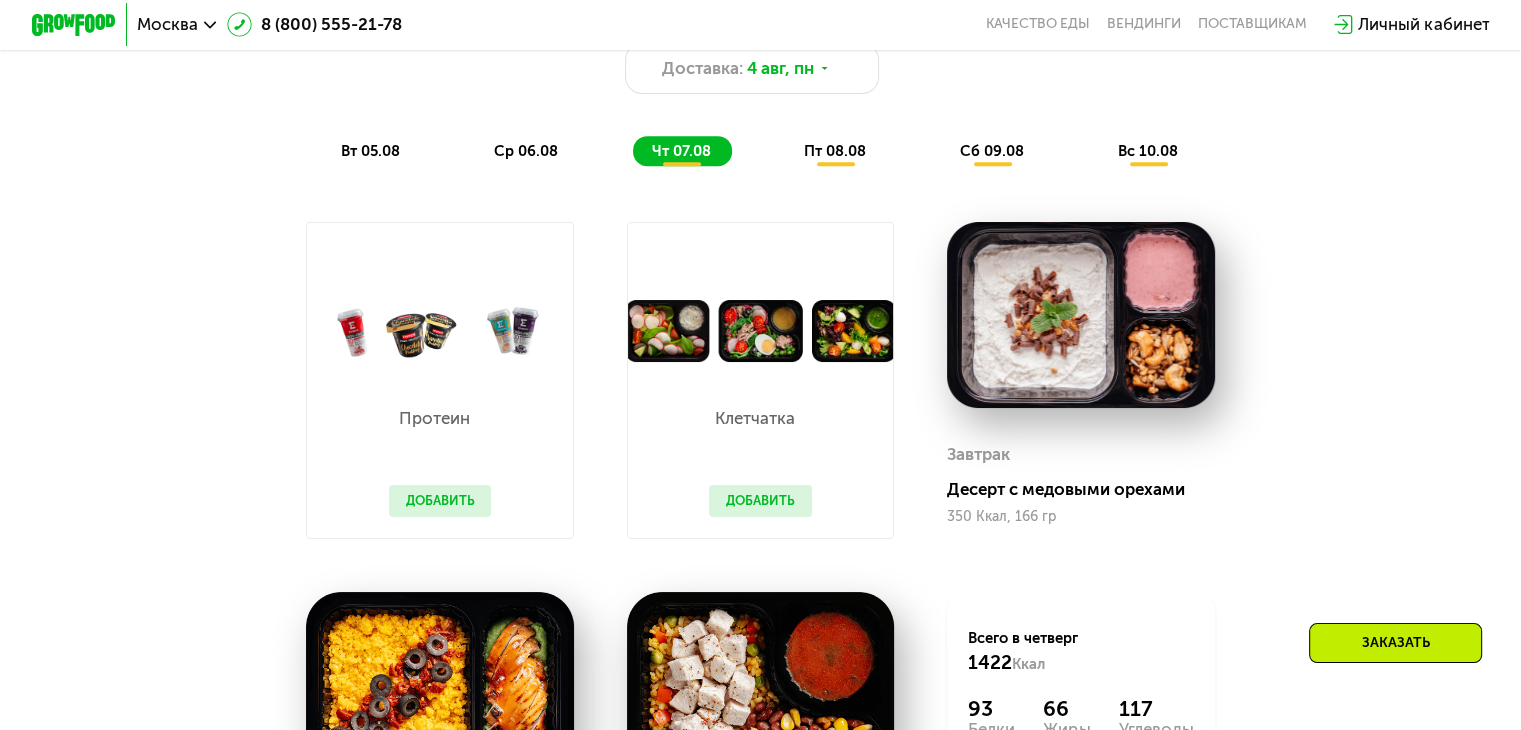 click on "пт 08.08" at bounding box center [835, 151] 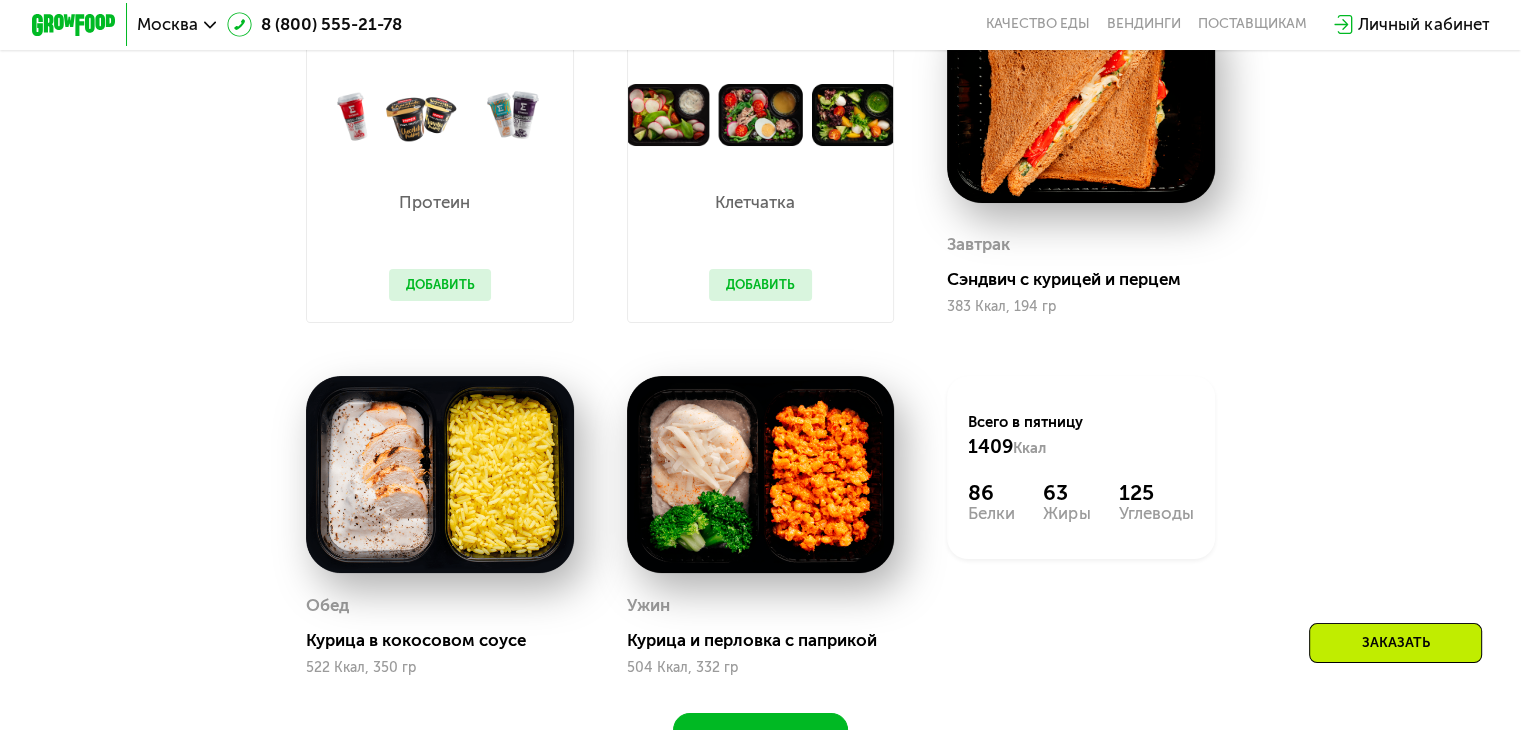 scroll, scrollTop: 1407, scrollLeft: 0, axis: vertical 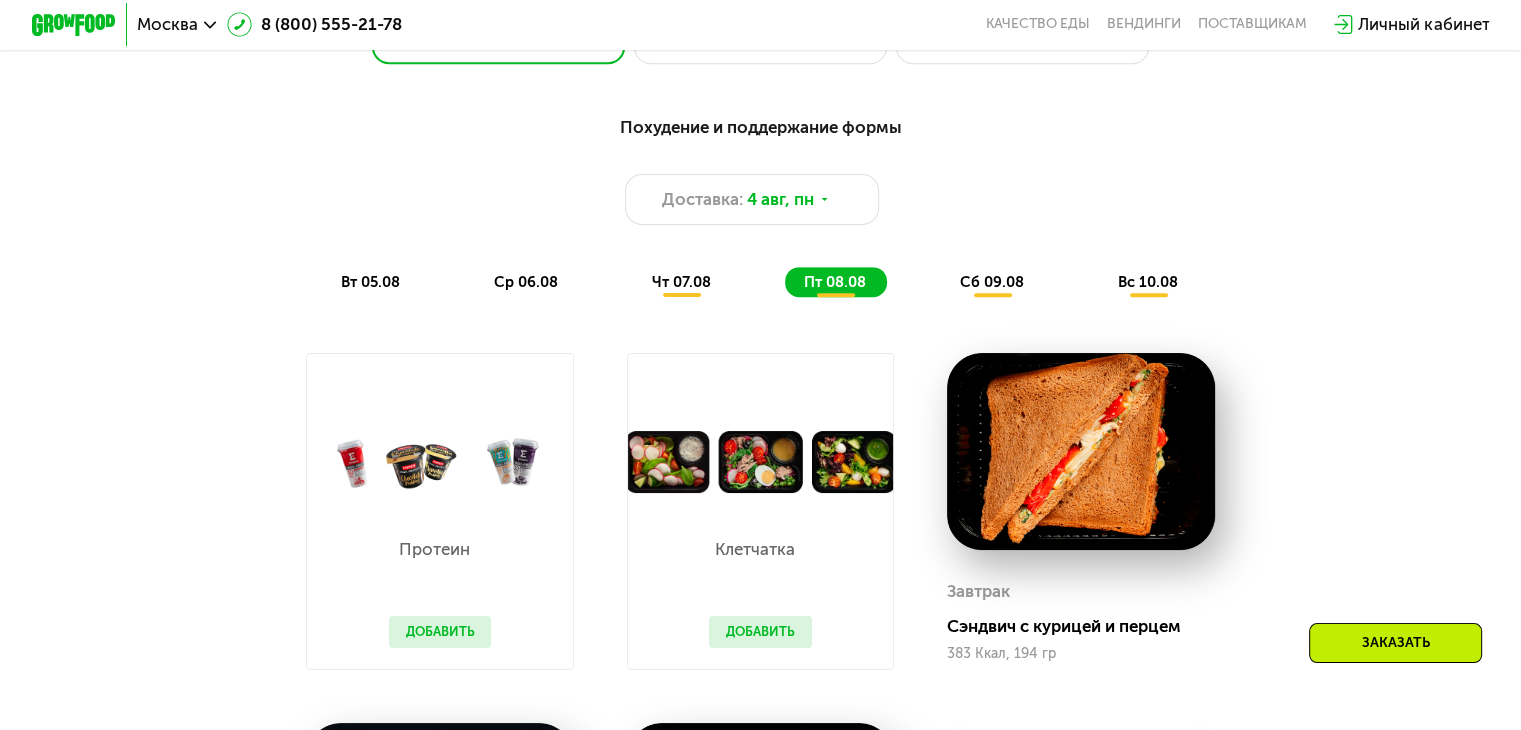 click on "сб 09.08" at bounding box center (992, 282) 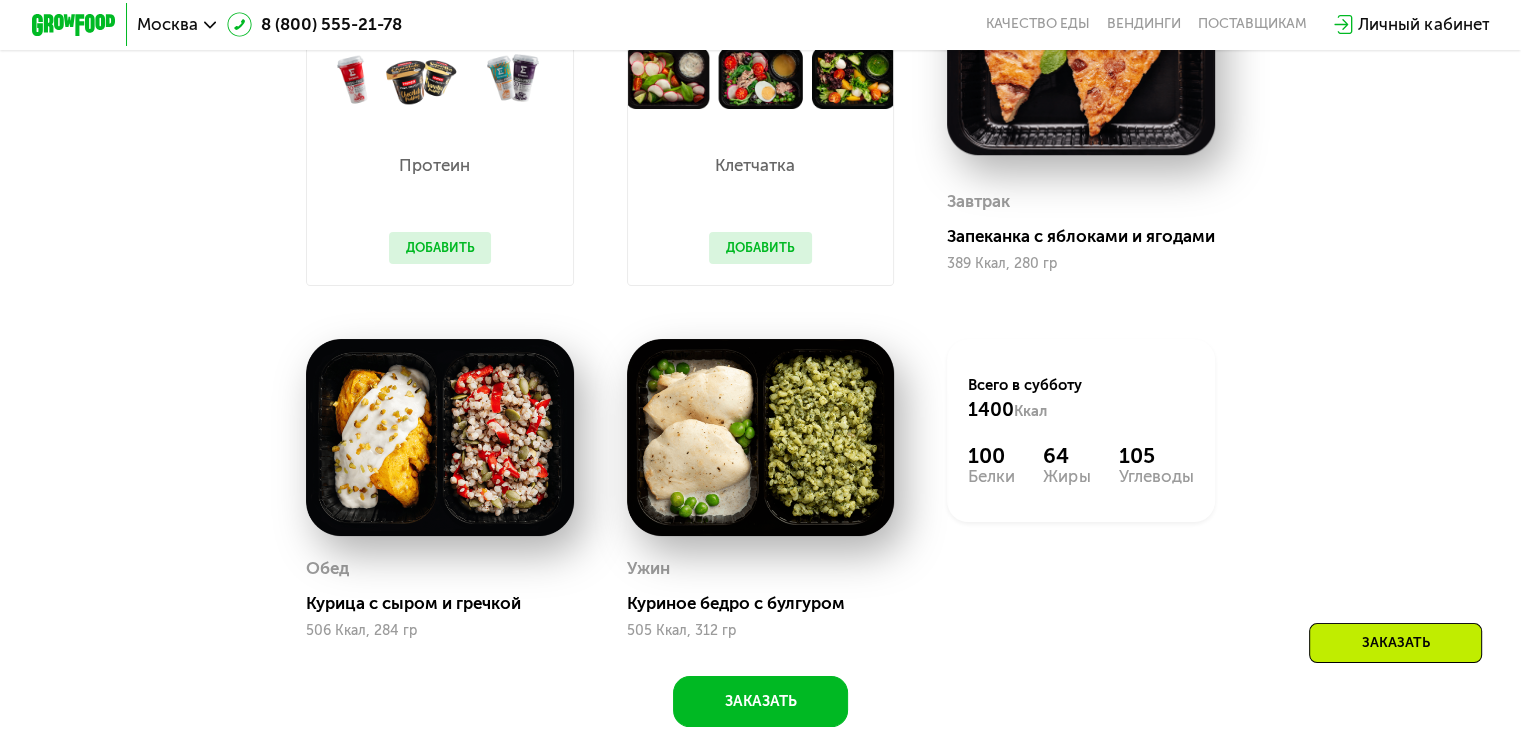 scroll, scrollTop: 1444, scrollLeft: 0, axis: vertical 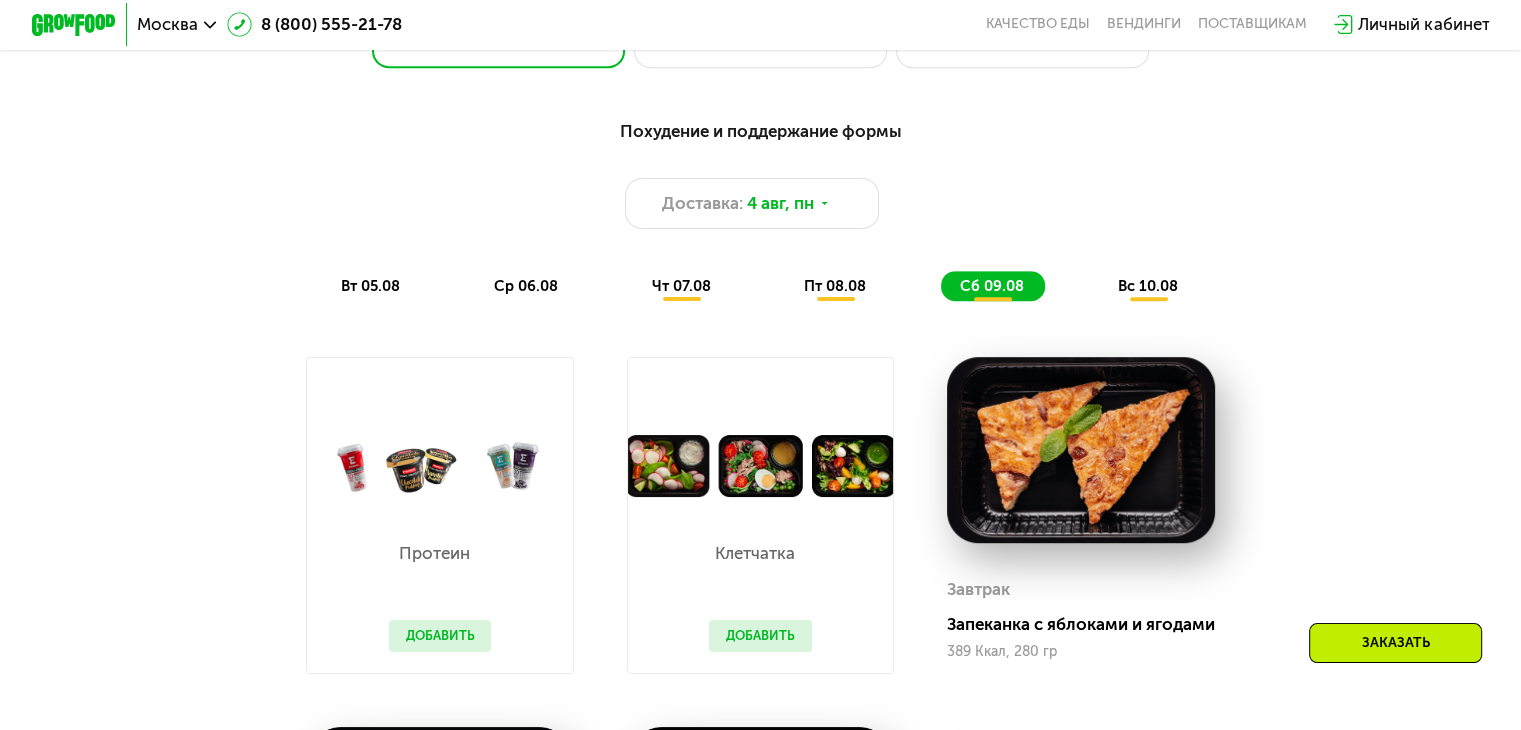 click on "вс 10.08" at bounding box center (1148, 286) 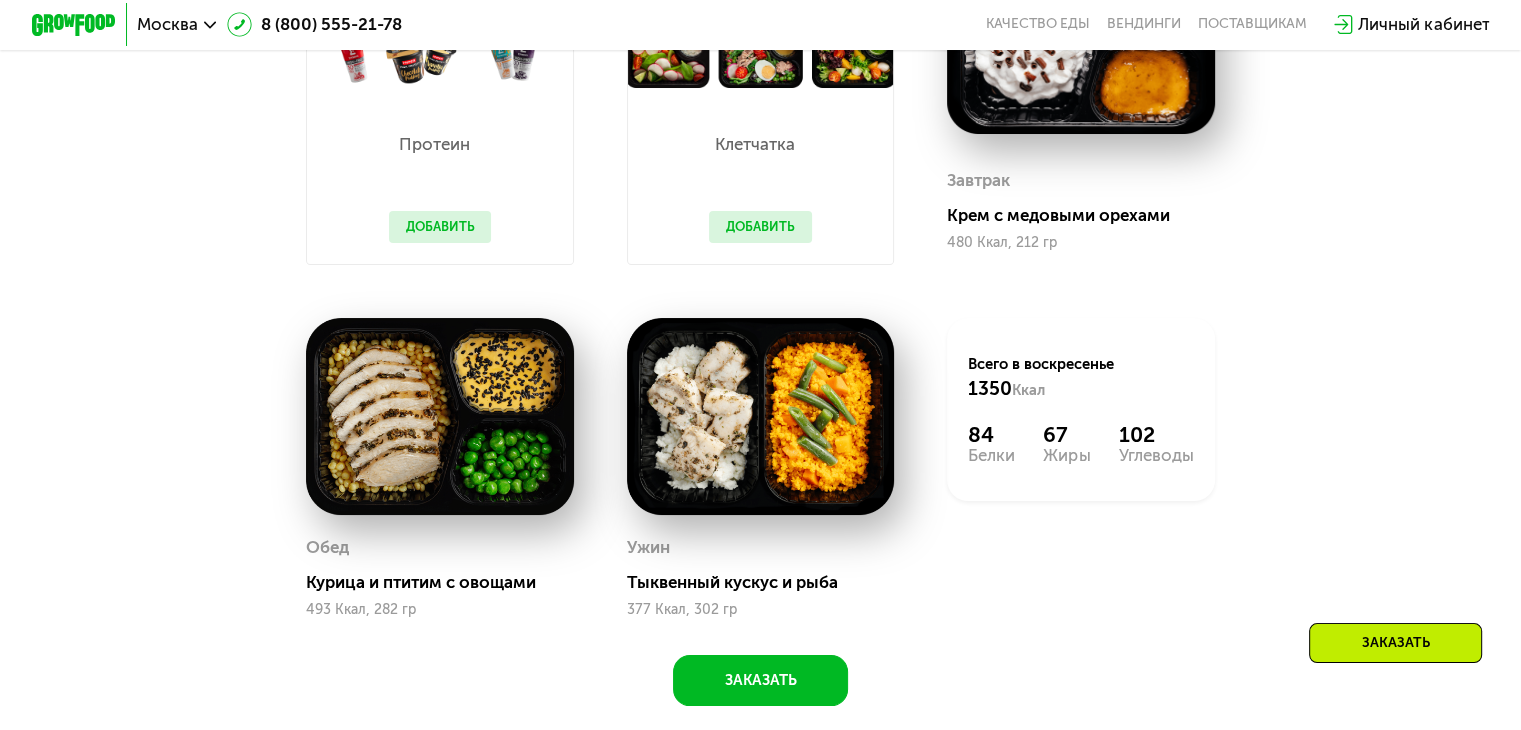 scroll, scrollTop: 1491, scrollLeft: 0, axis: vertical 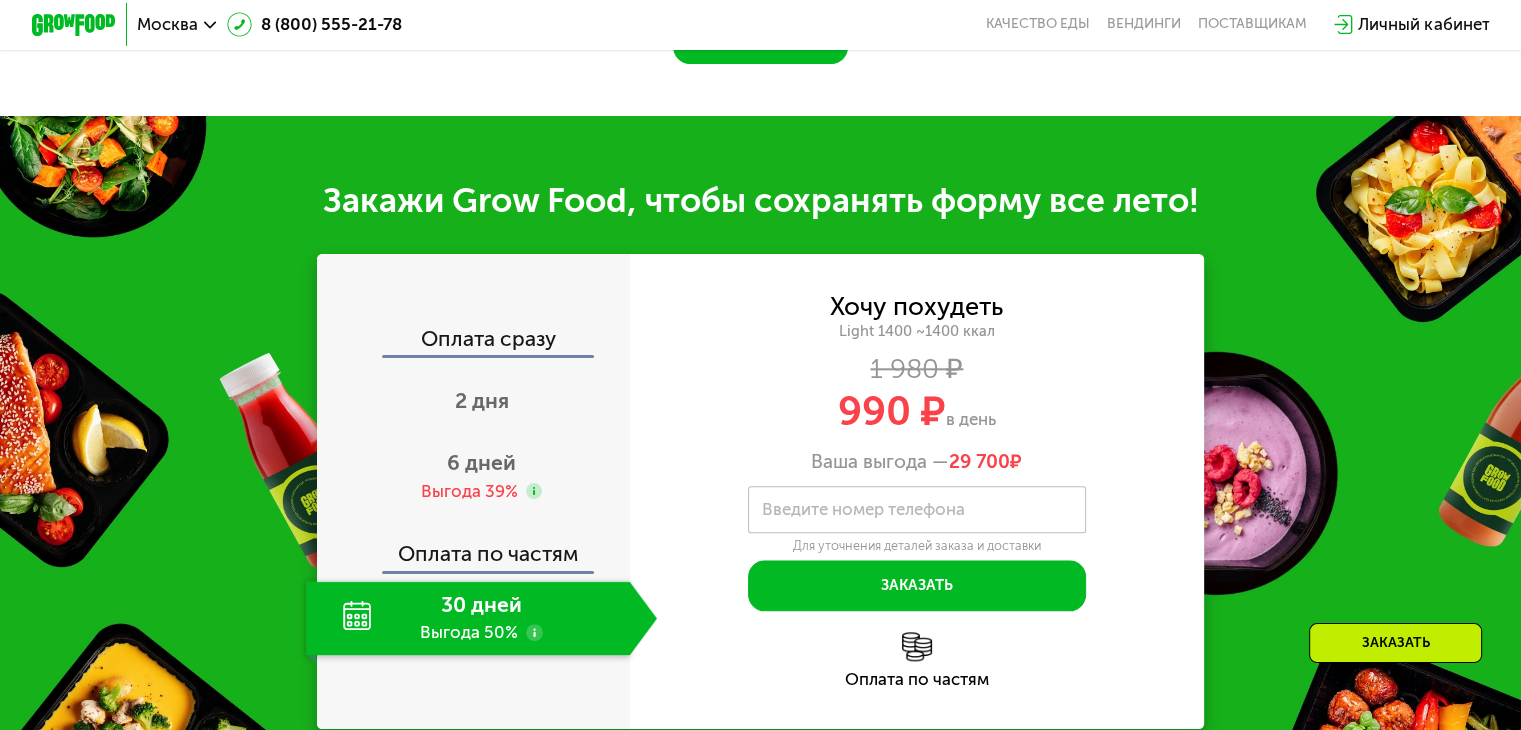 drag, startPoint x: 1515, startPoint y: 267, endPoint x: 1515, endPoint y: 281, distance: 14 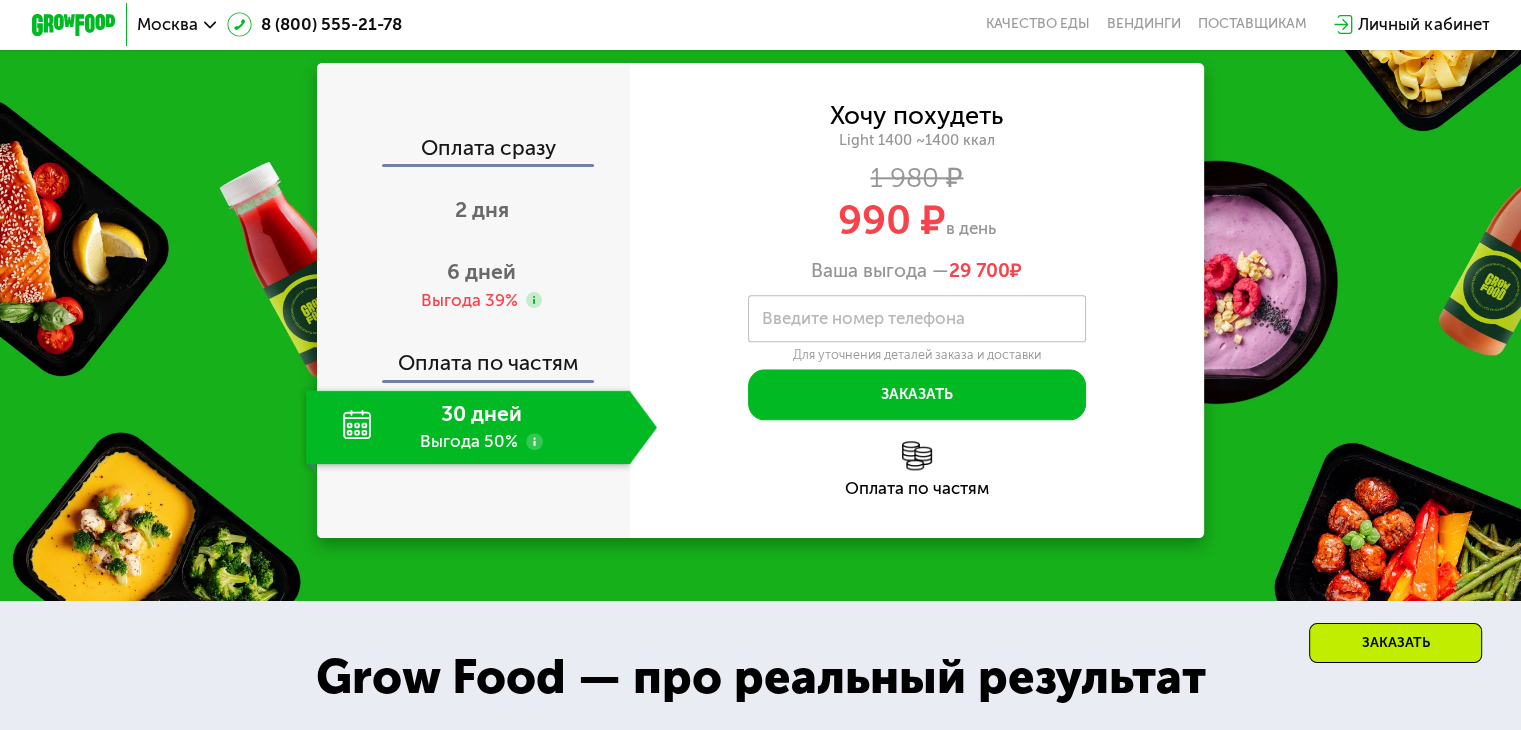 scroll, scrollTop: 2299, scrollLeft: 0, axis: vertical 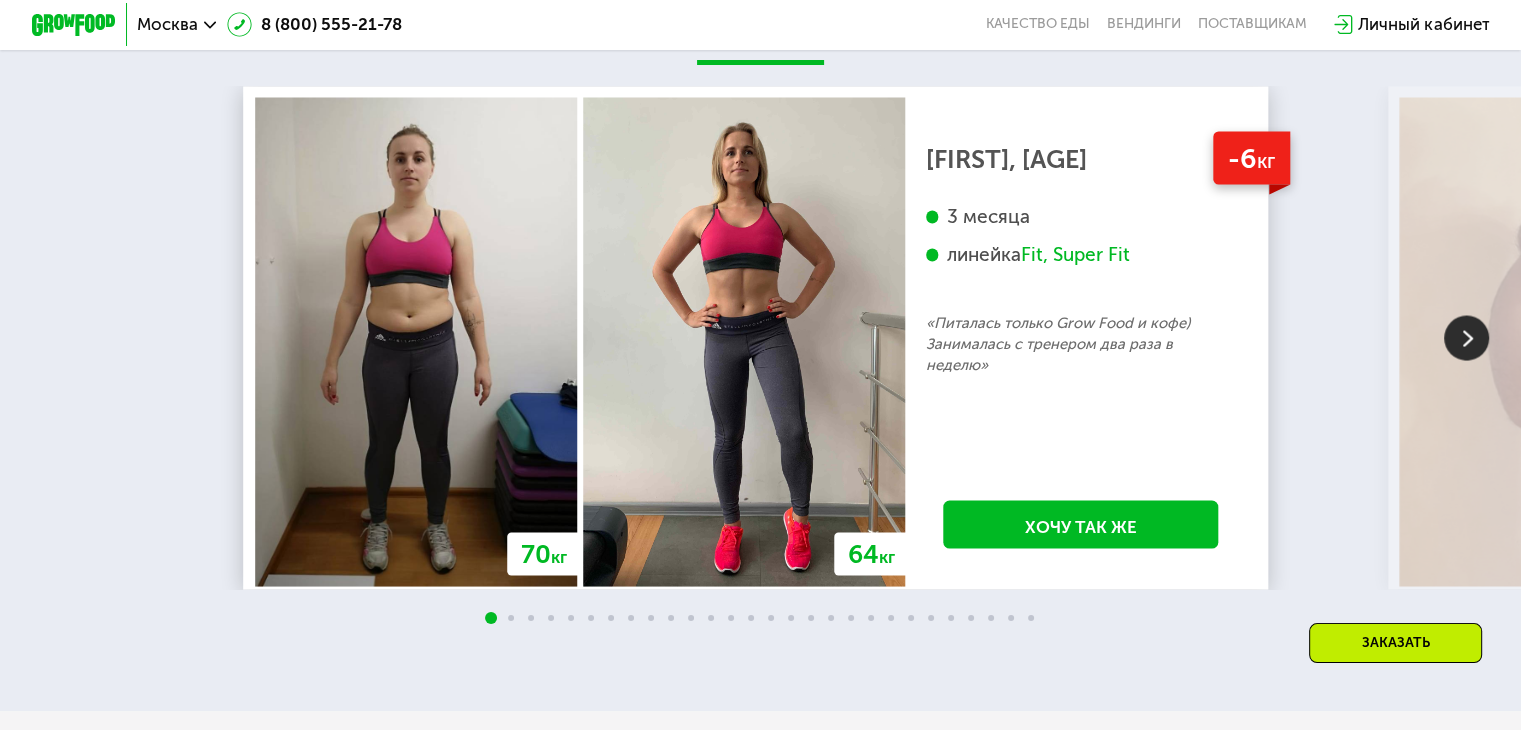 click at bounding box center (1466, 337) 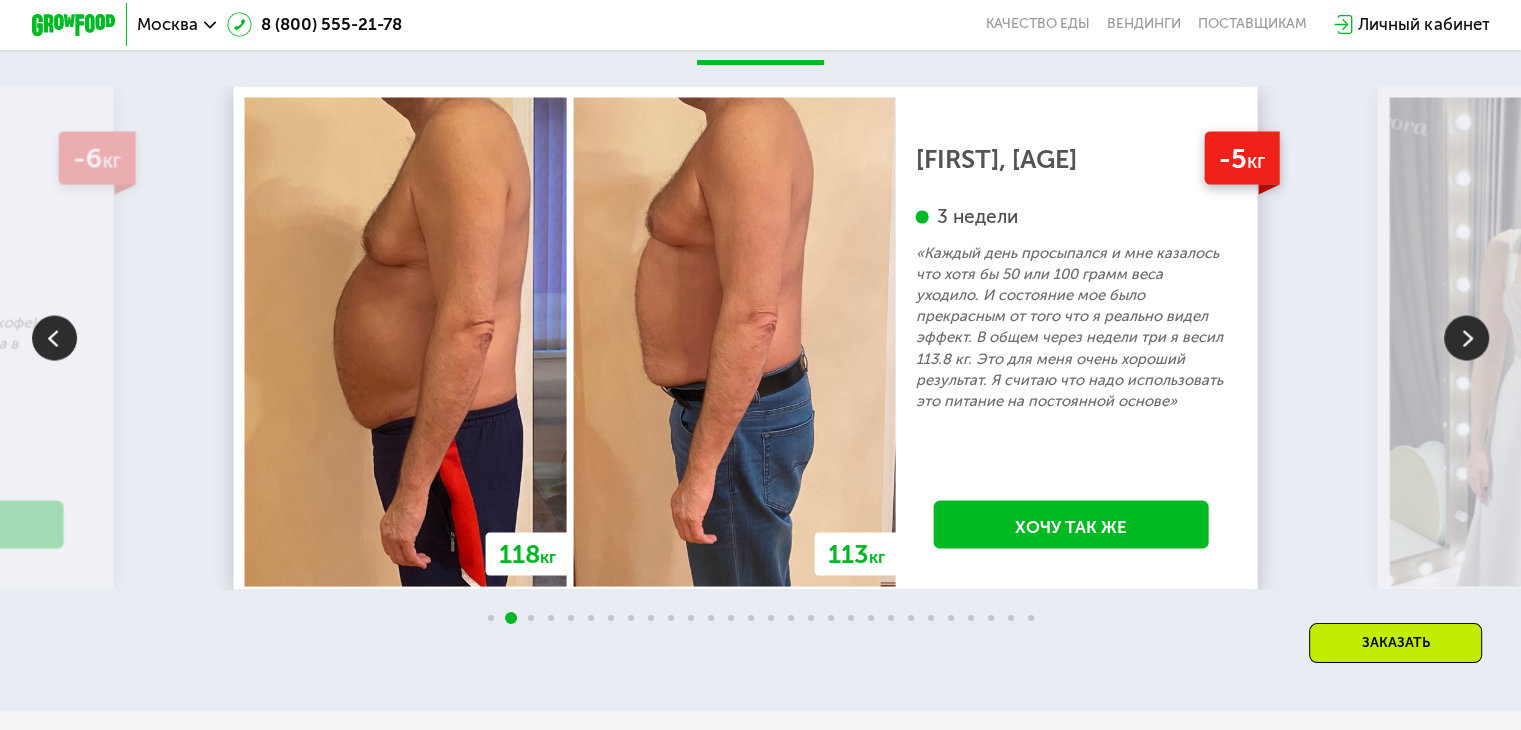 click at bounding box center [1466, 337] 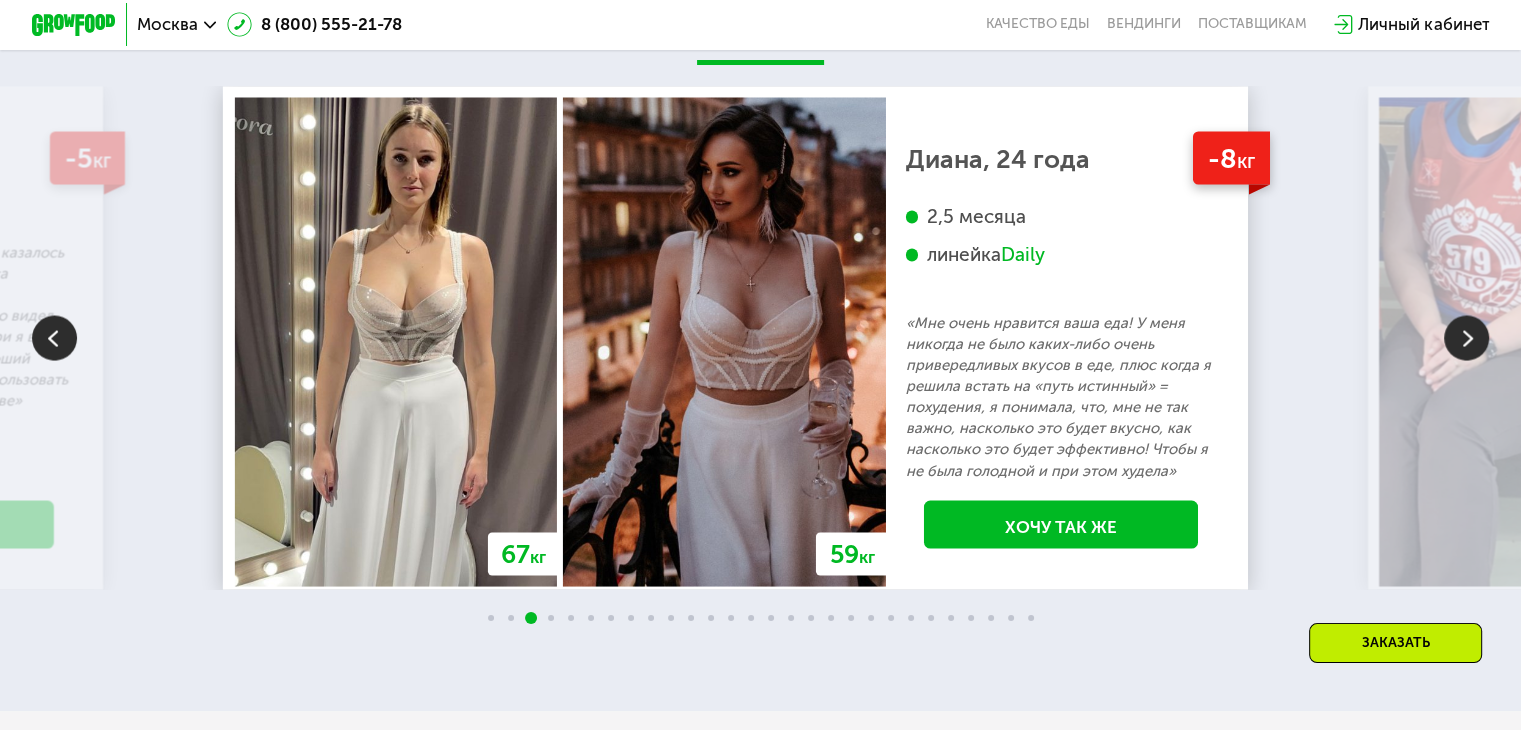 click at bounding box center [1466, 337] 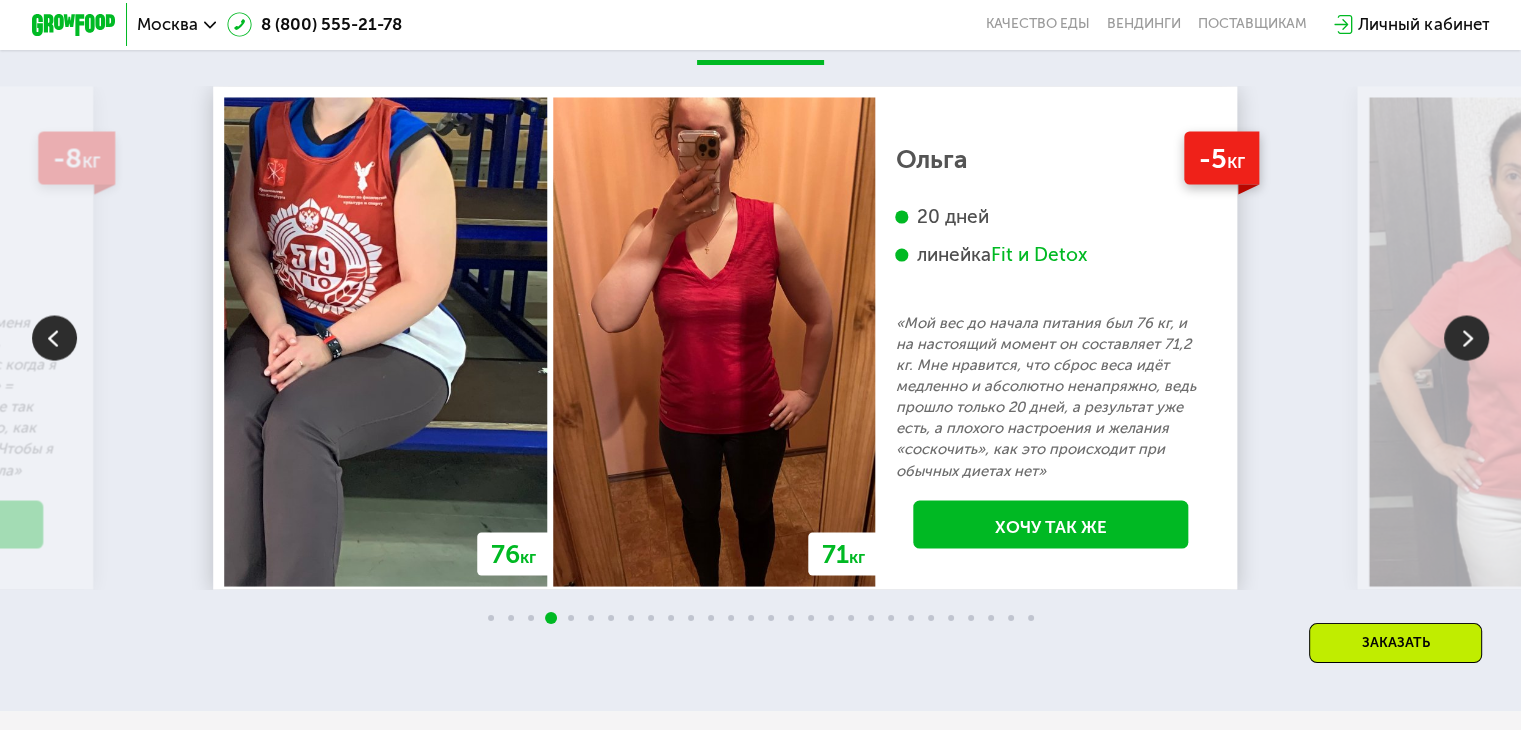 click at bounding box center (1466, 337) 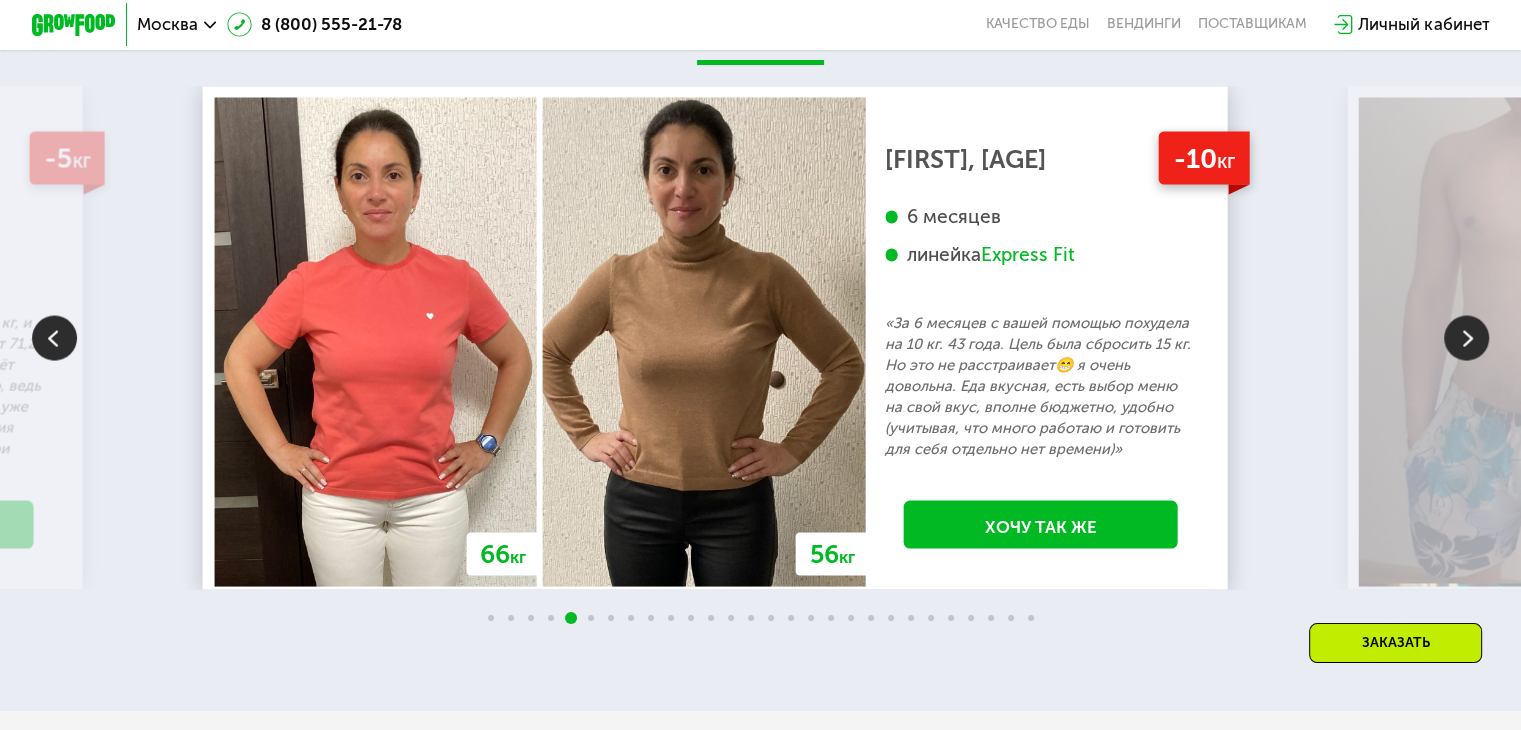 click at bounding box center (1466, 337) 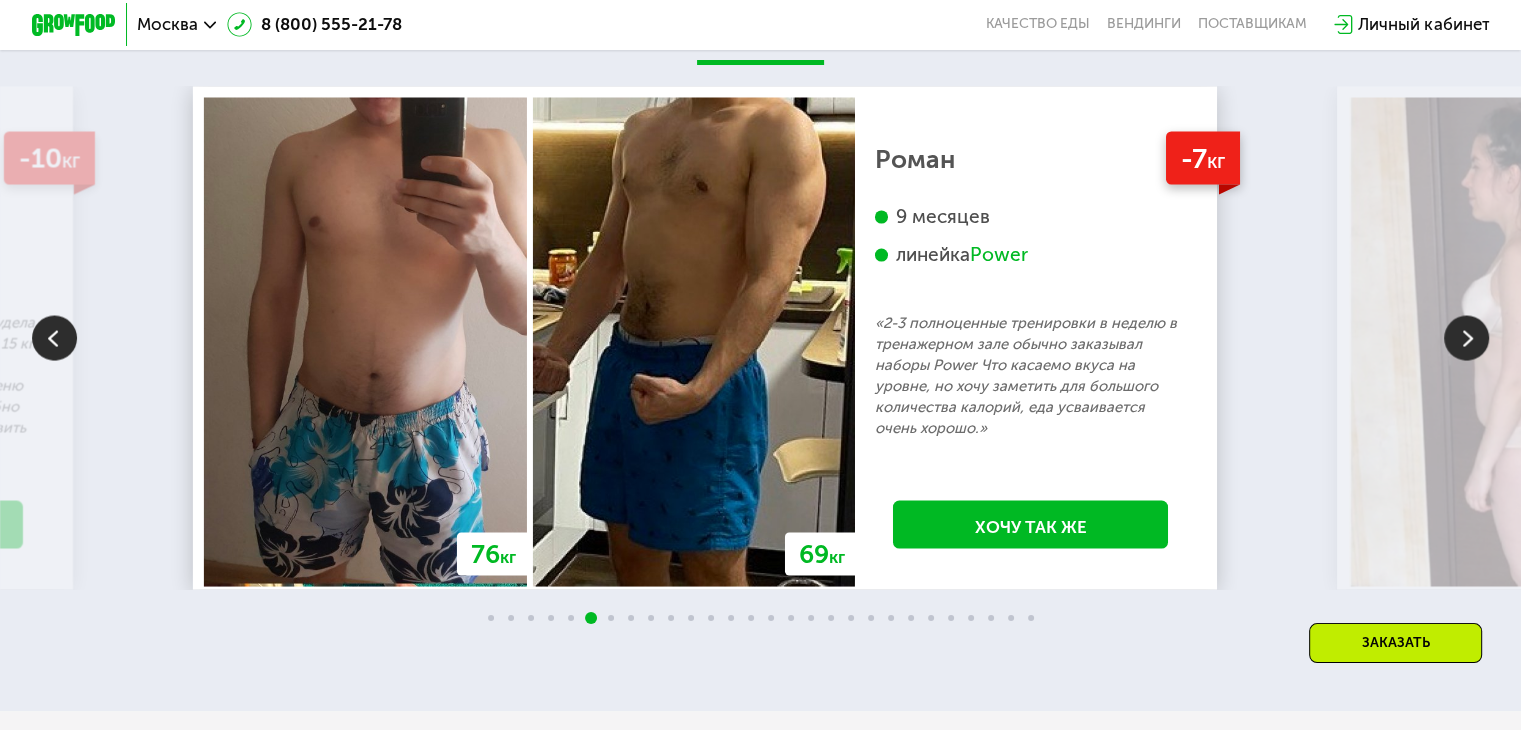 click at bounding box center (1466, 337) 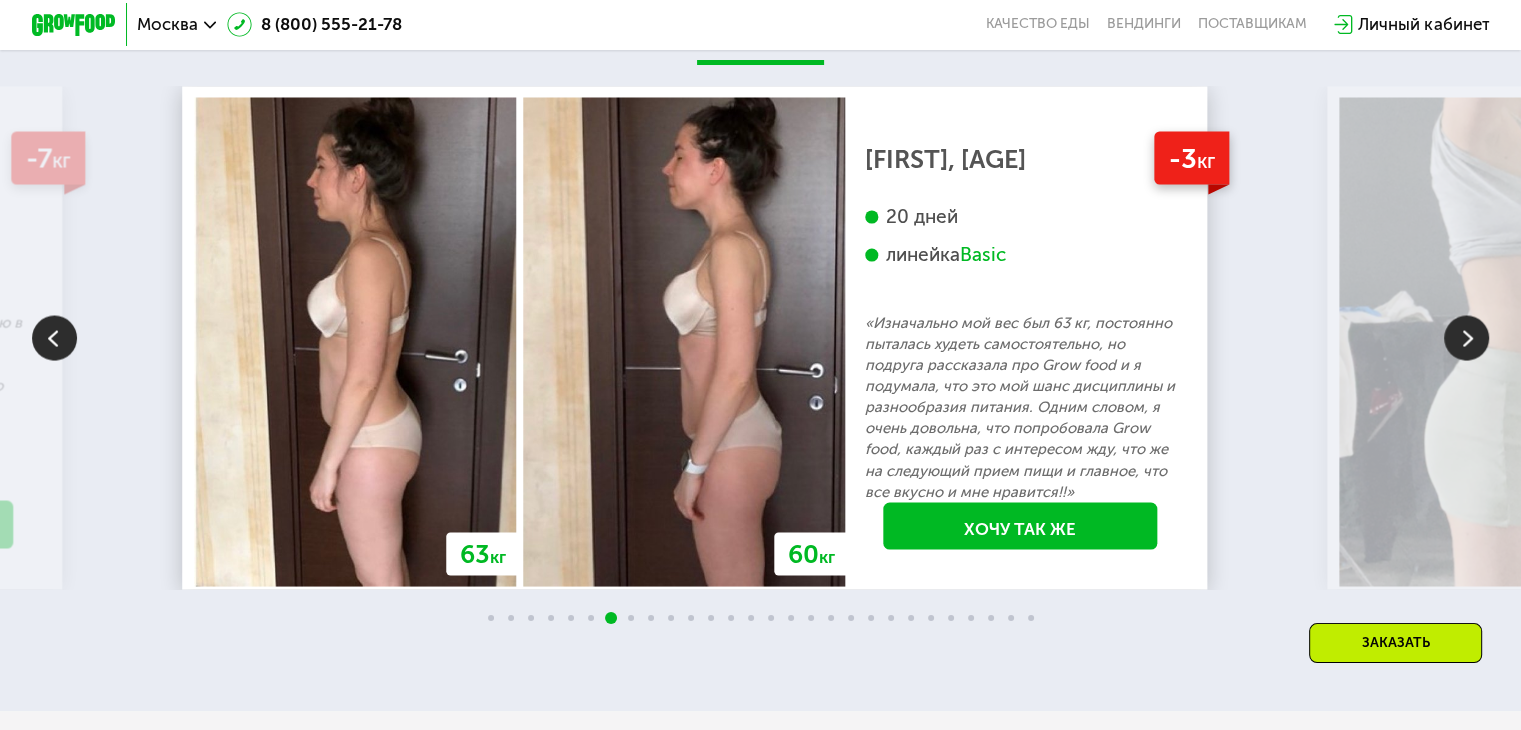 click at bounding box center [1466, 337] 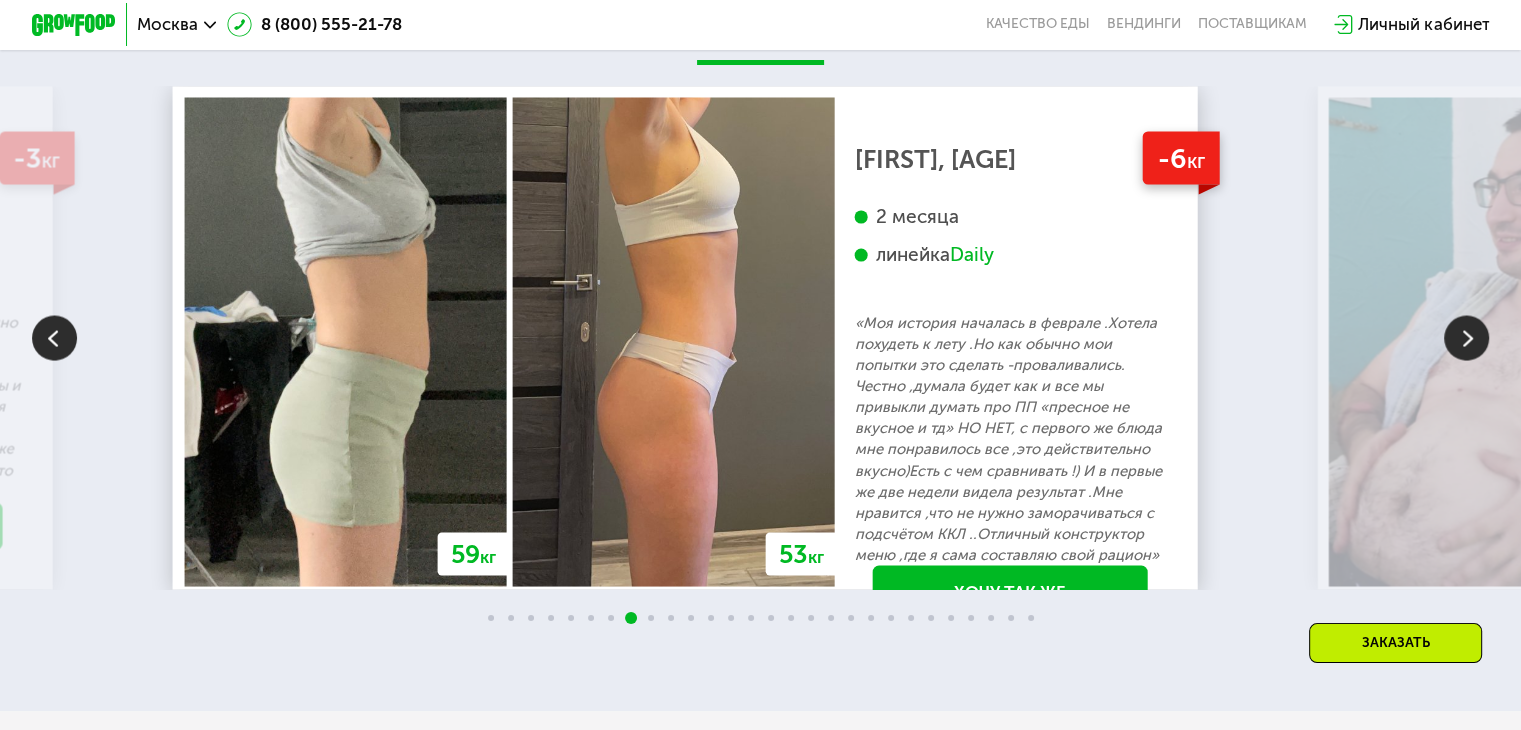 click at bounding box center (1466, 337) 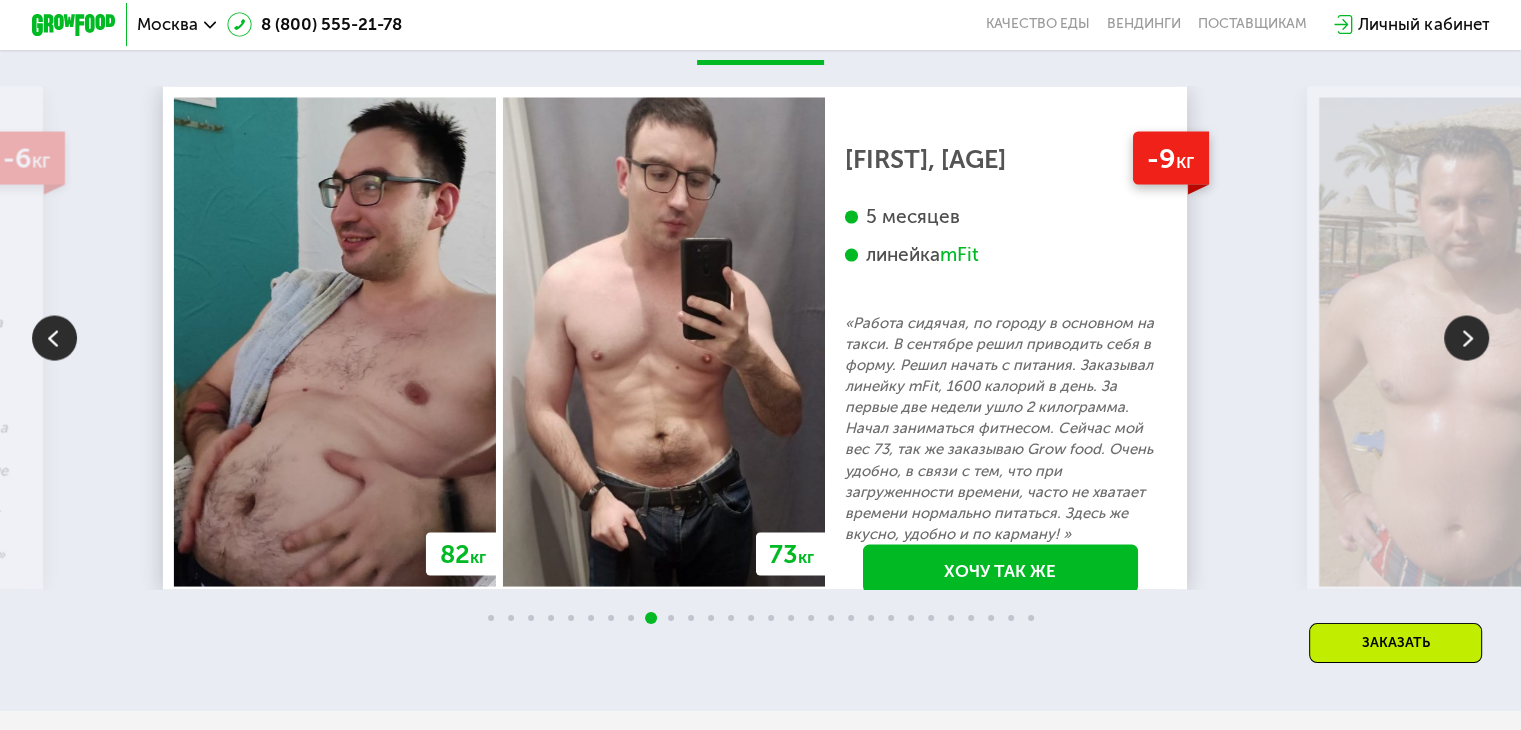 click at bounding box center (1466, 337) 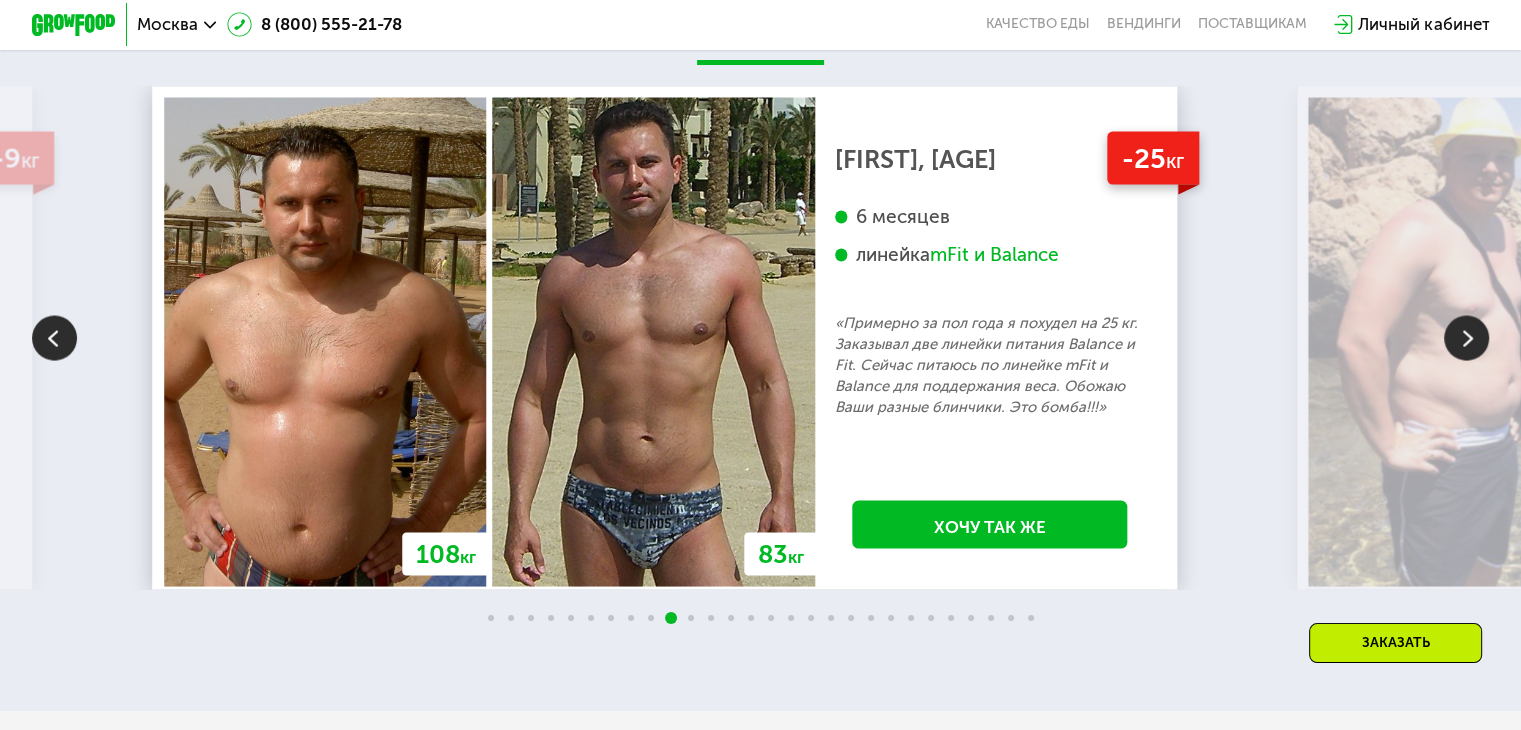 click at bounding box center [1466, 337] 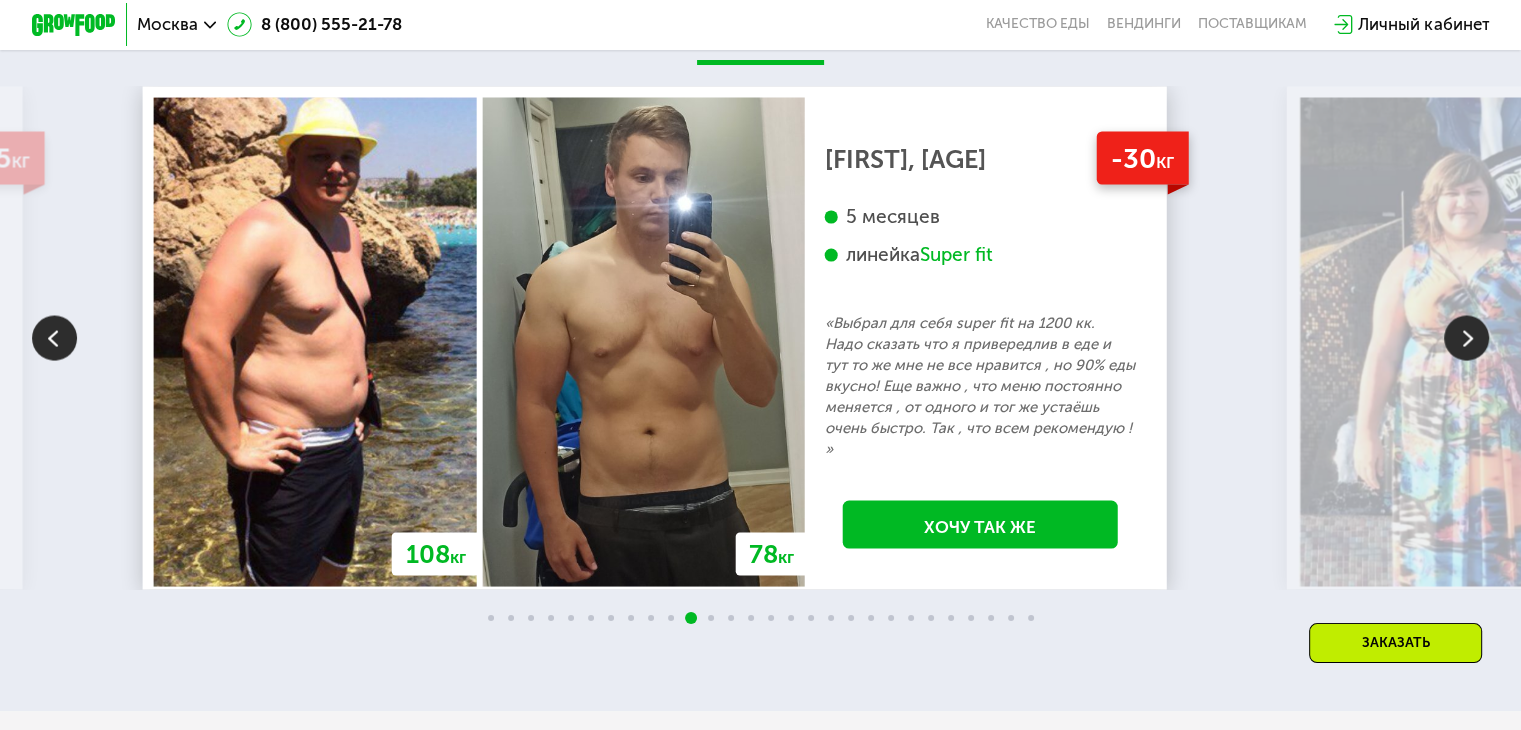 click at bounding box center (1466, 337) 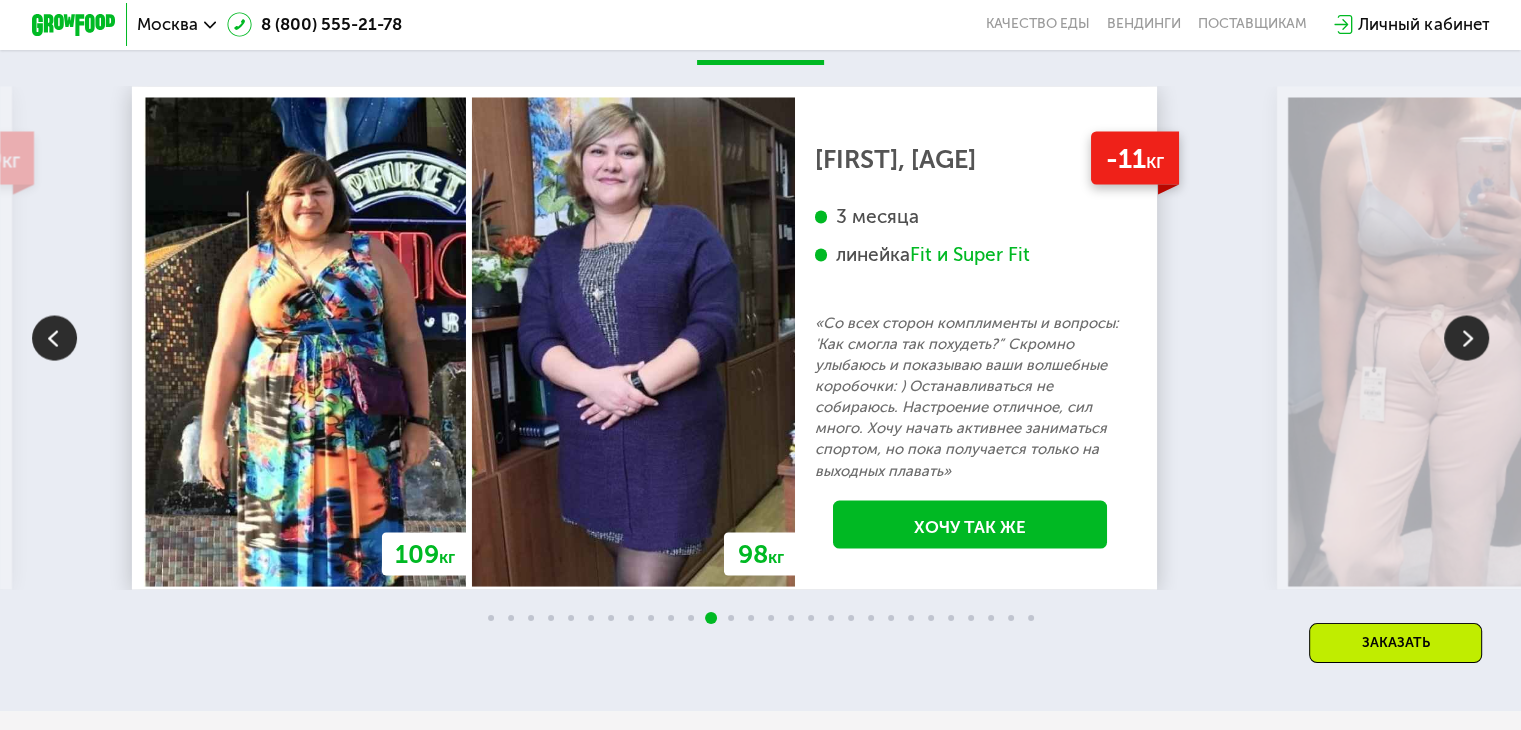 click at bounding box center [1466, 337] 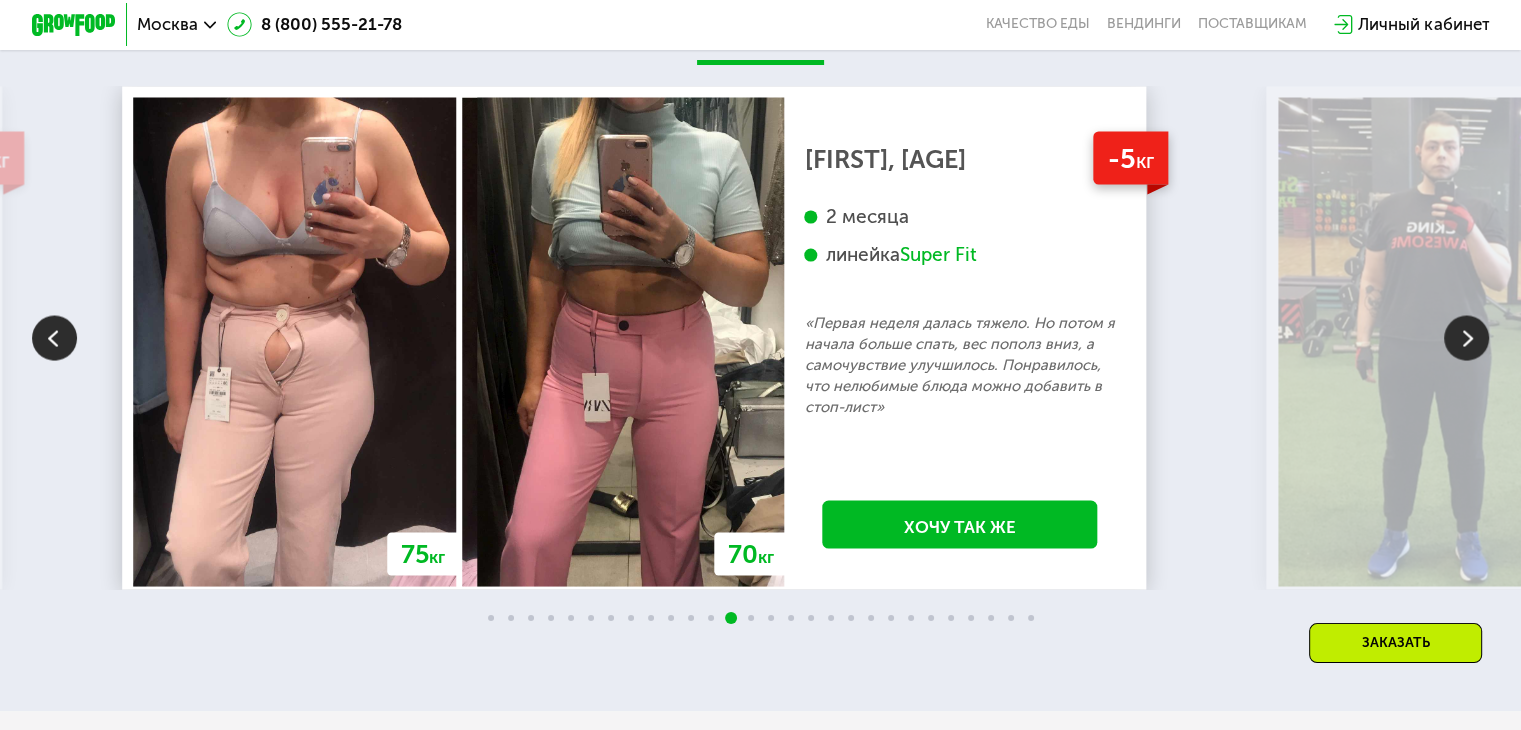 click at bounding box center (1466, 337) 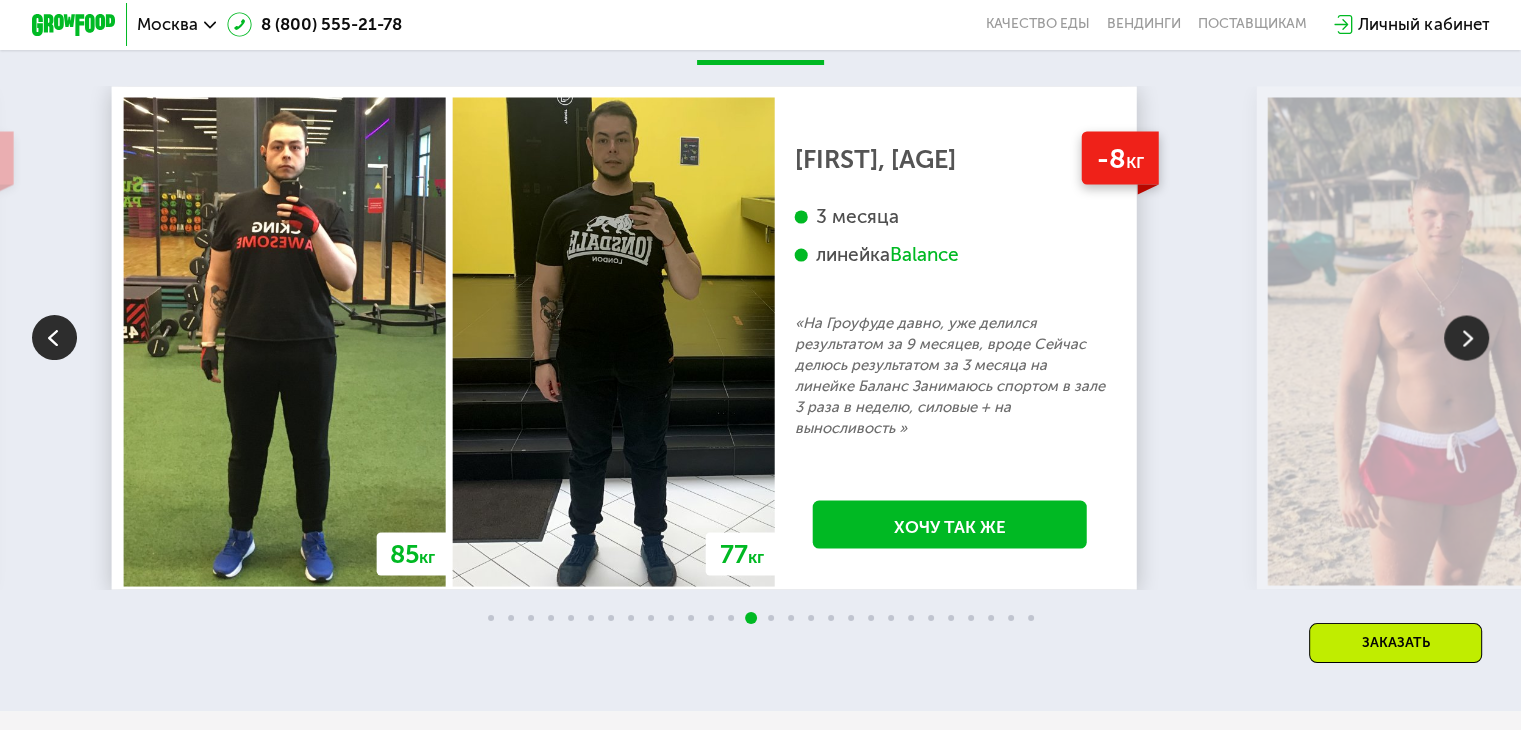 click at bounding box center [1466, 337] 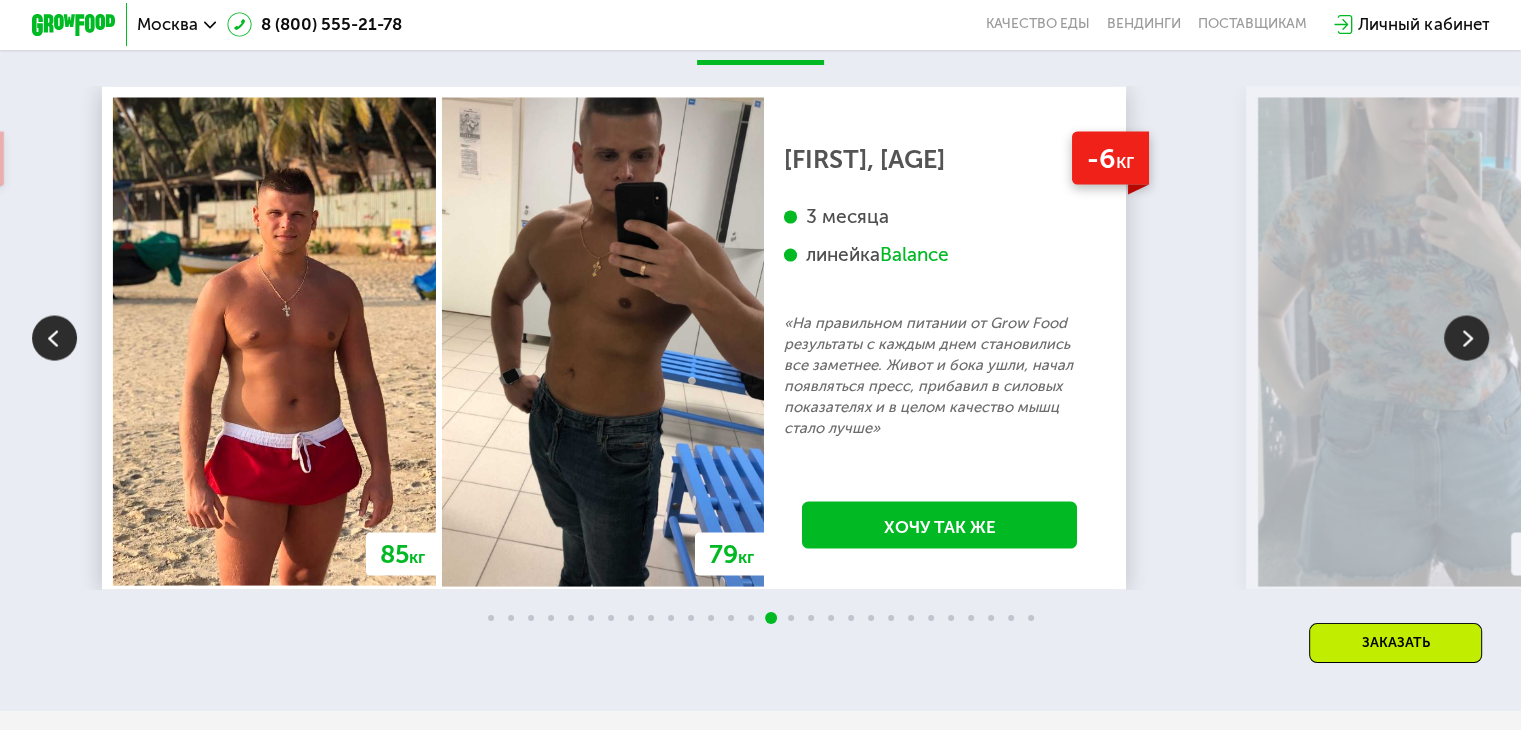 click at bounding box center [1466, 337] 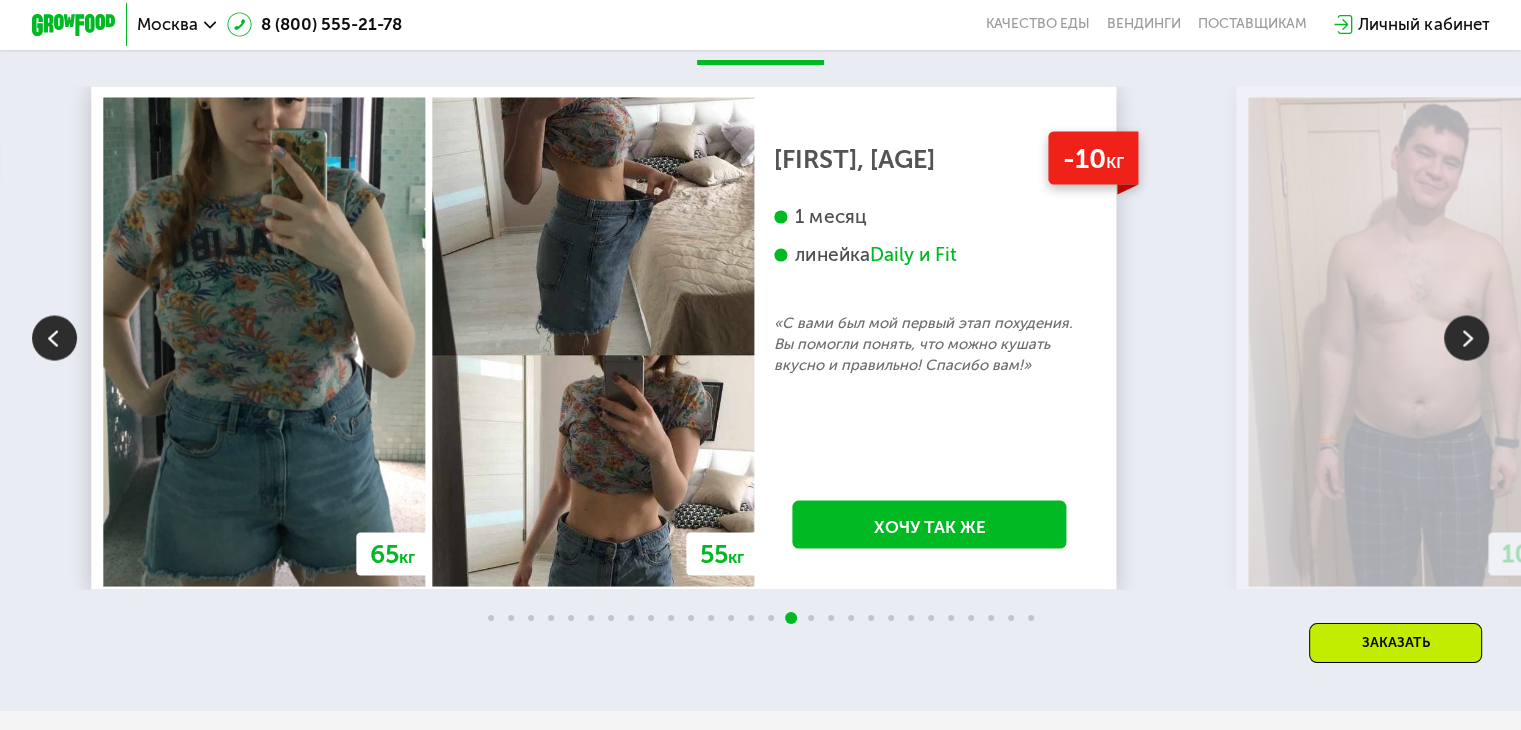 click at bounding box center [1466, 337] 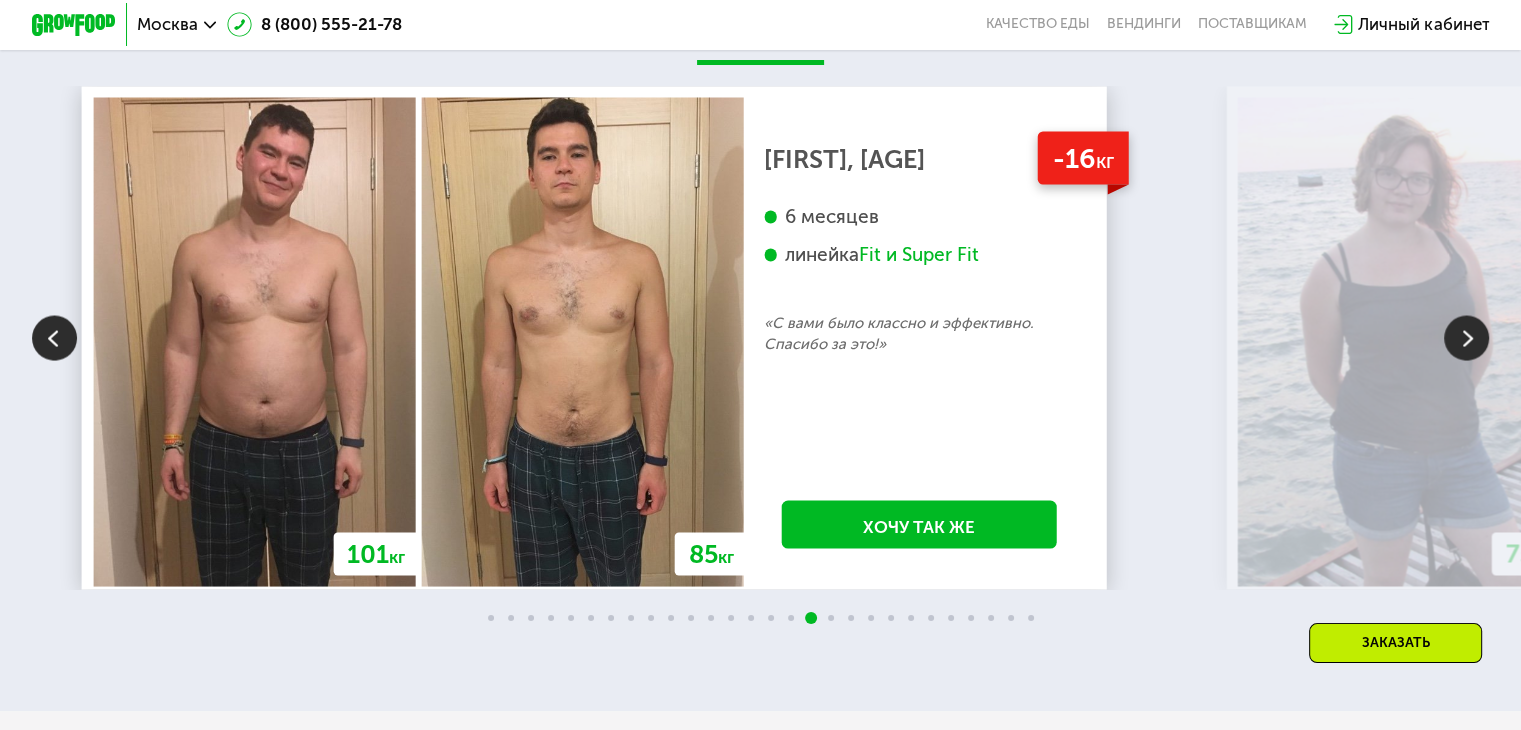 click at bounding box center (1466, 337) 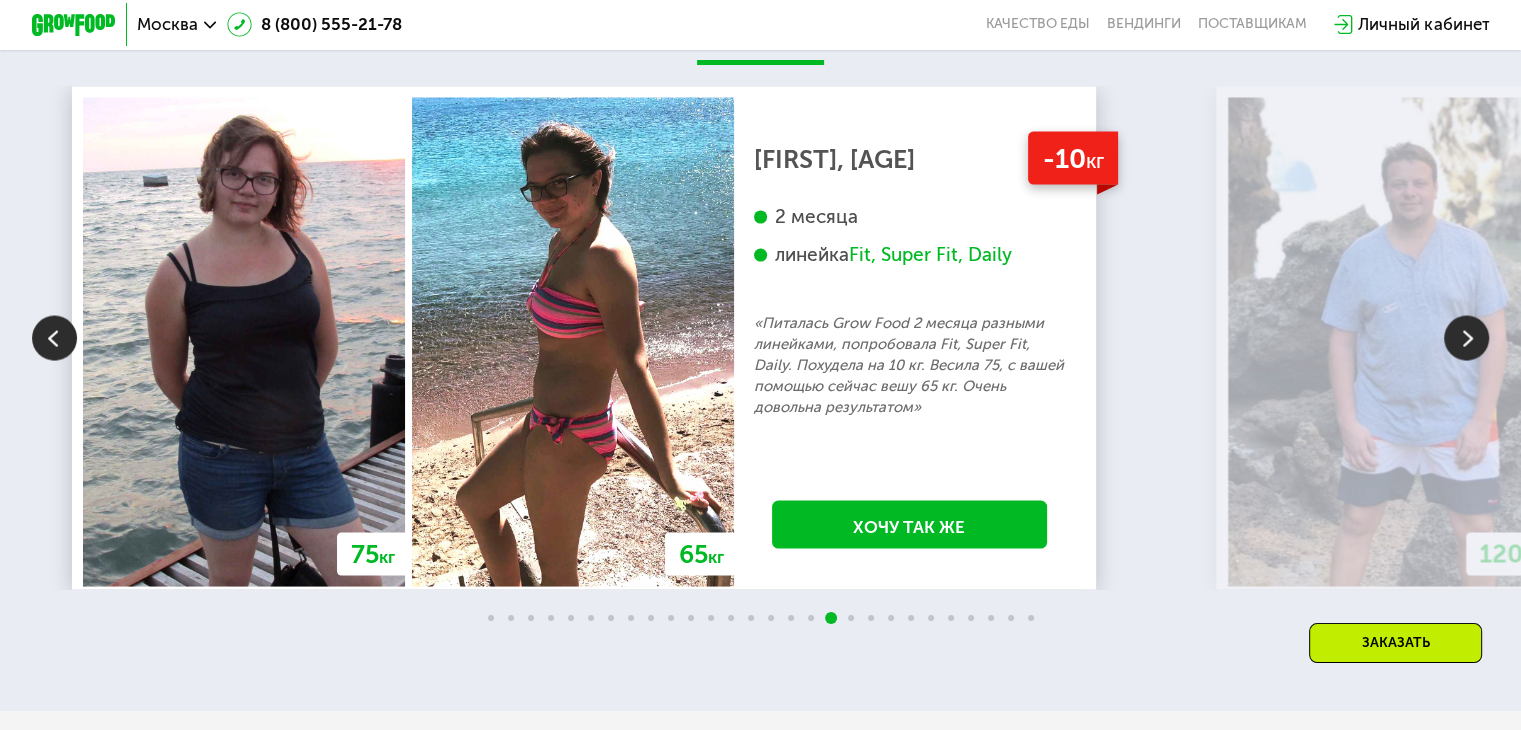 click at bounding box center (1466, 337) 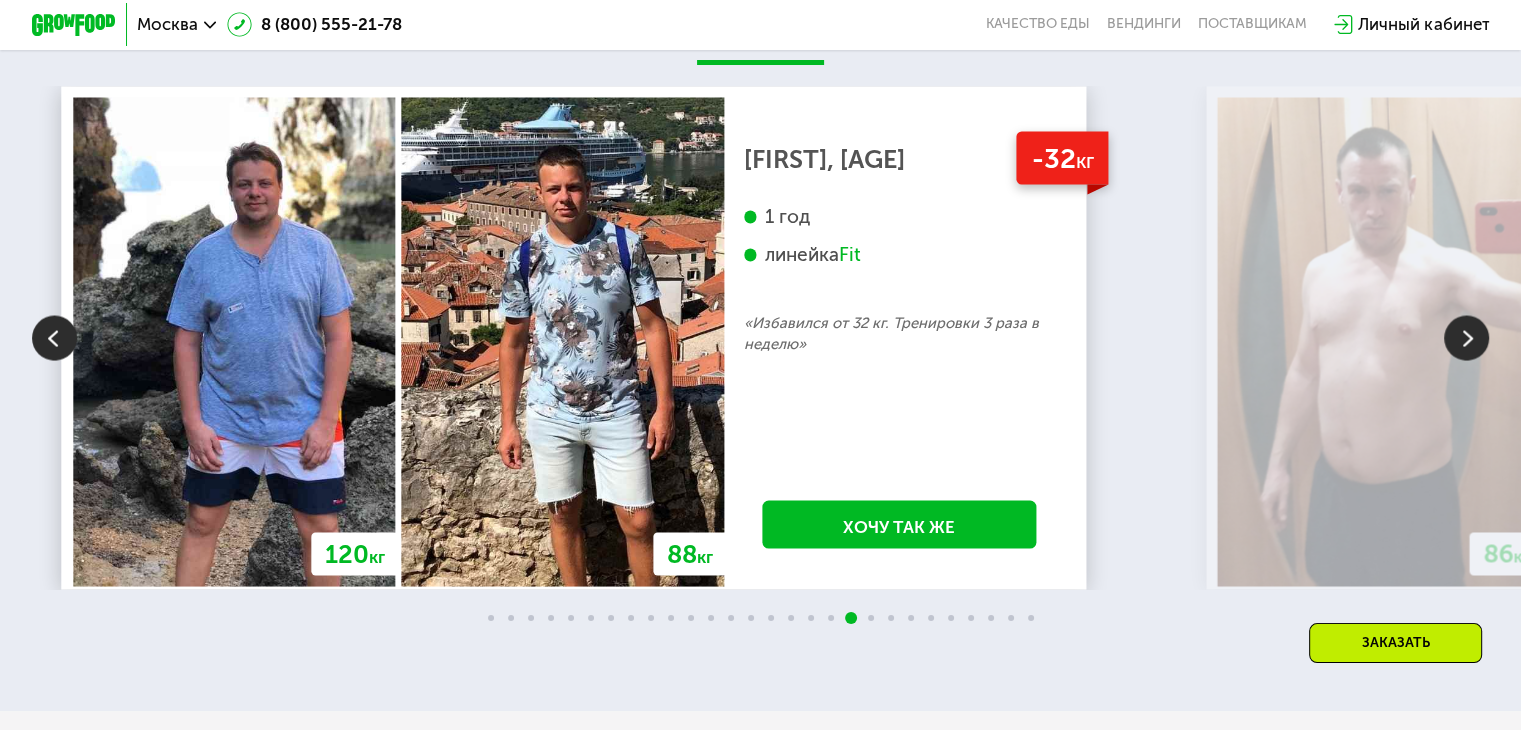 click at bounding box center [1466, 337] 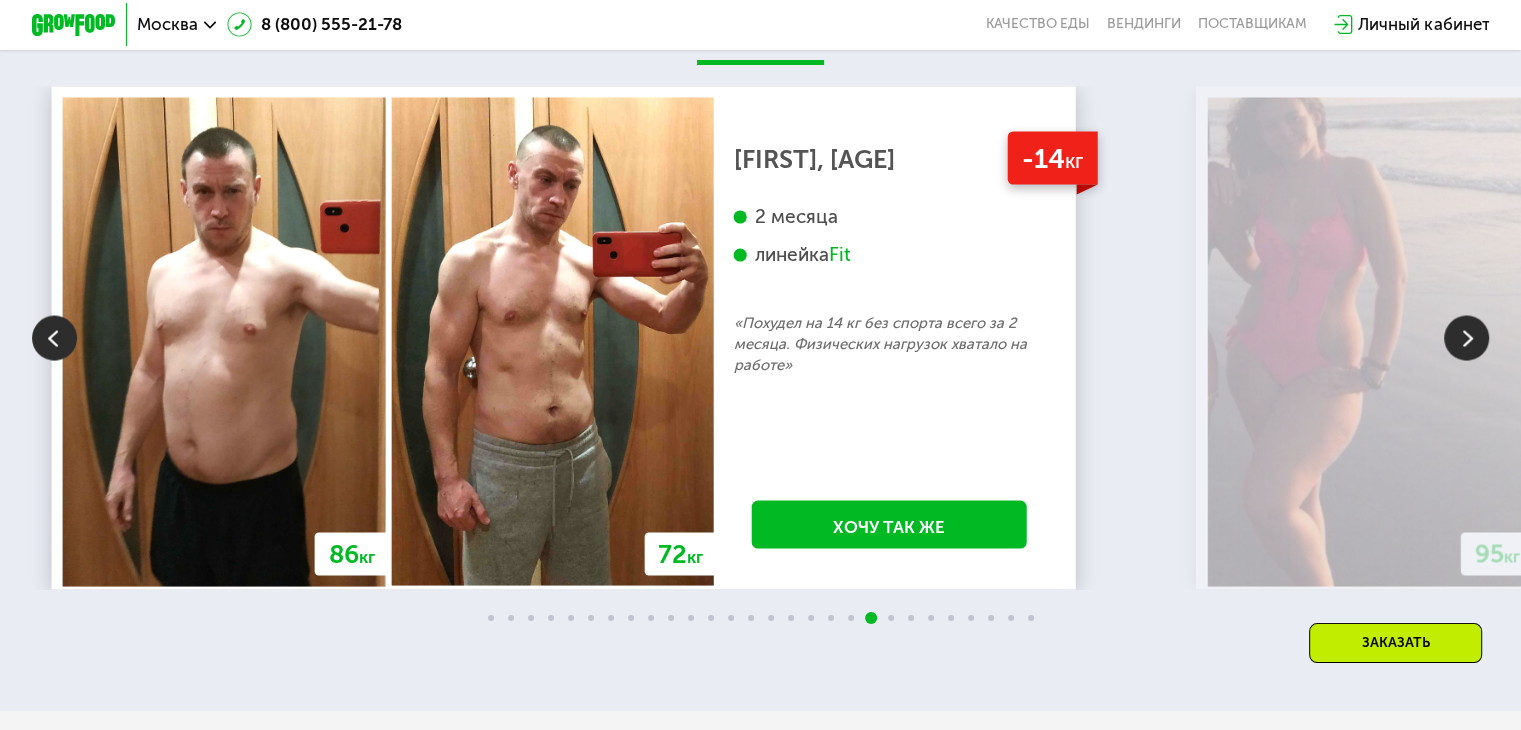 click at bounding box center [1466, 337] 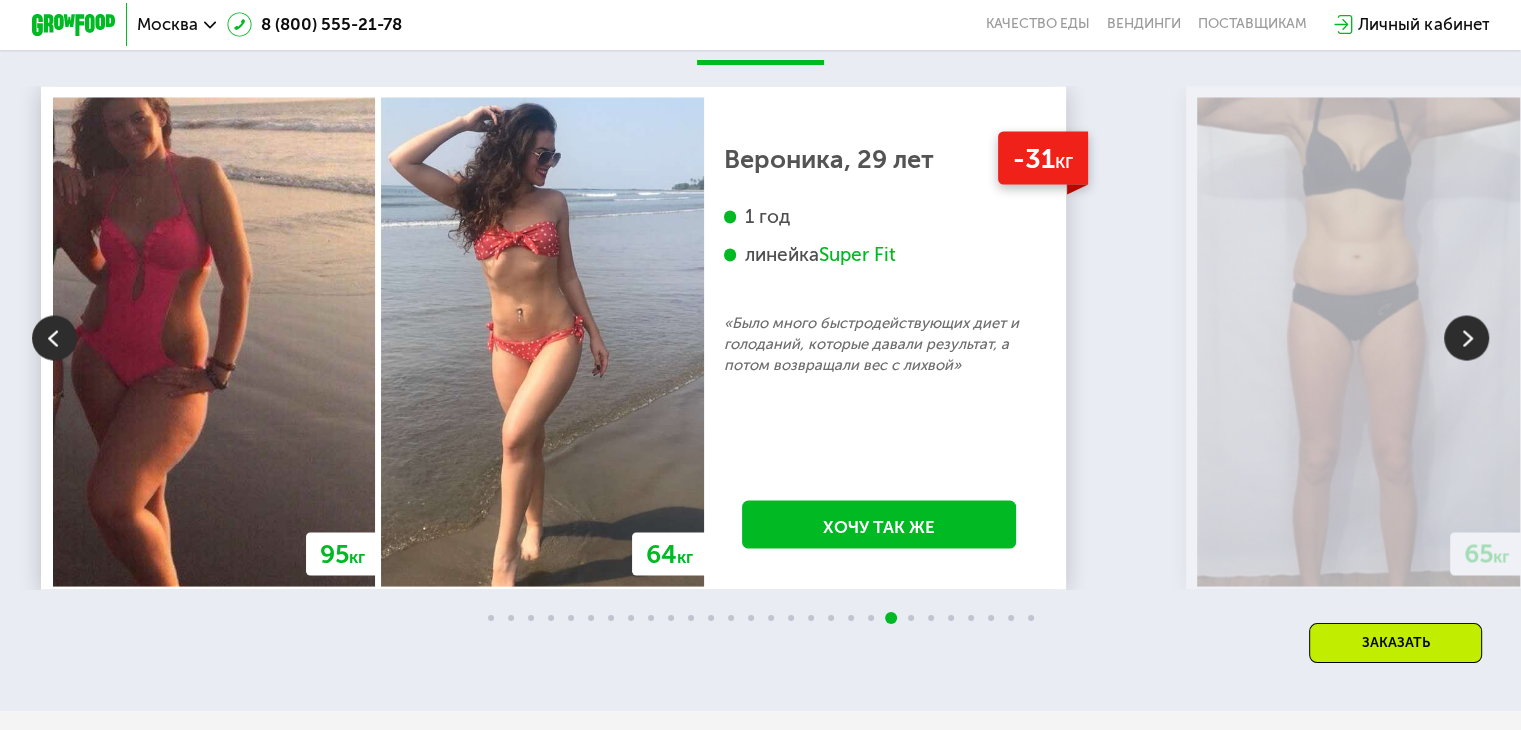 click at bounding box center [1466, 337] 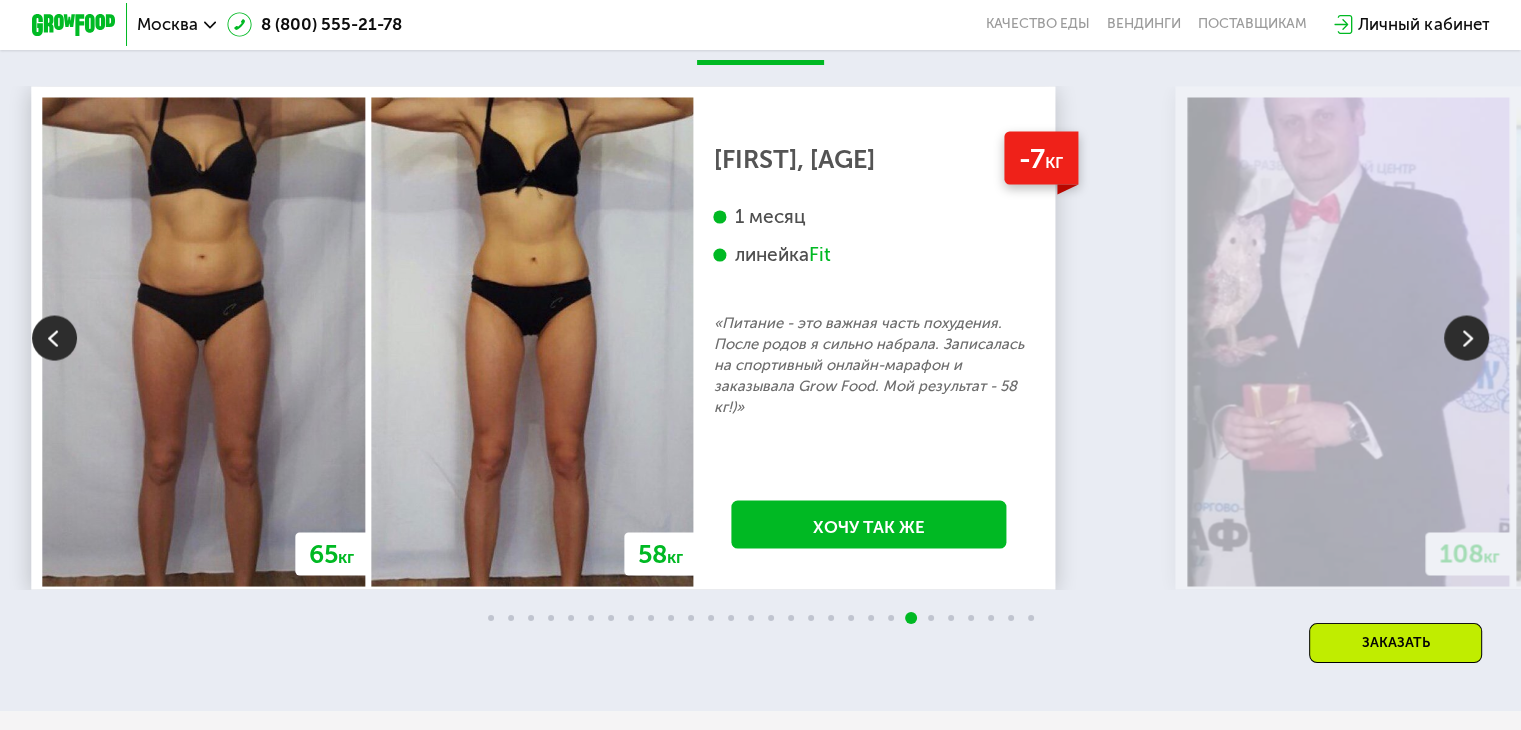 click at bounding box center (1466, 337) 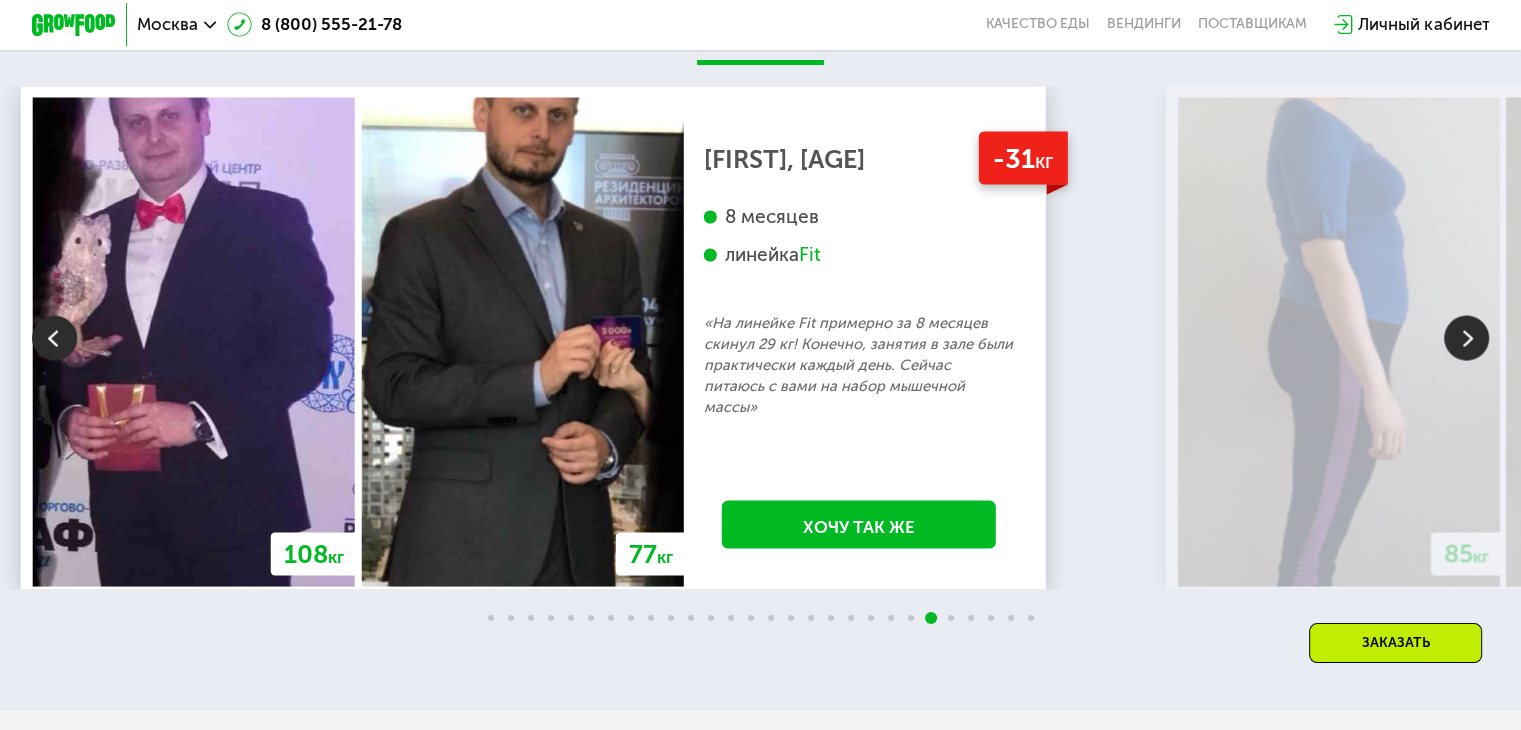 click at bounding box center (1466, 337) 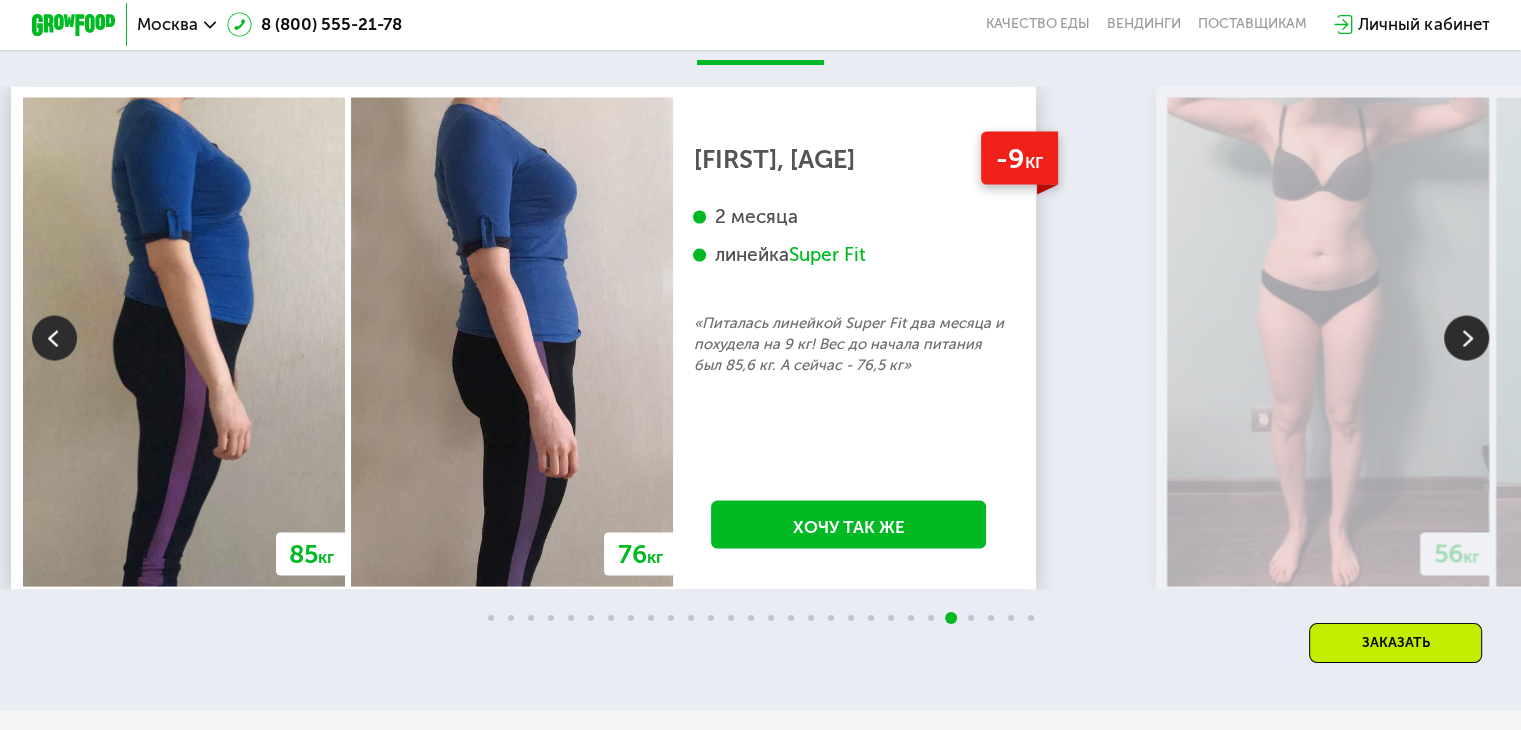 click at bounding box center (1466, 337) 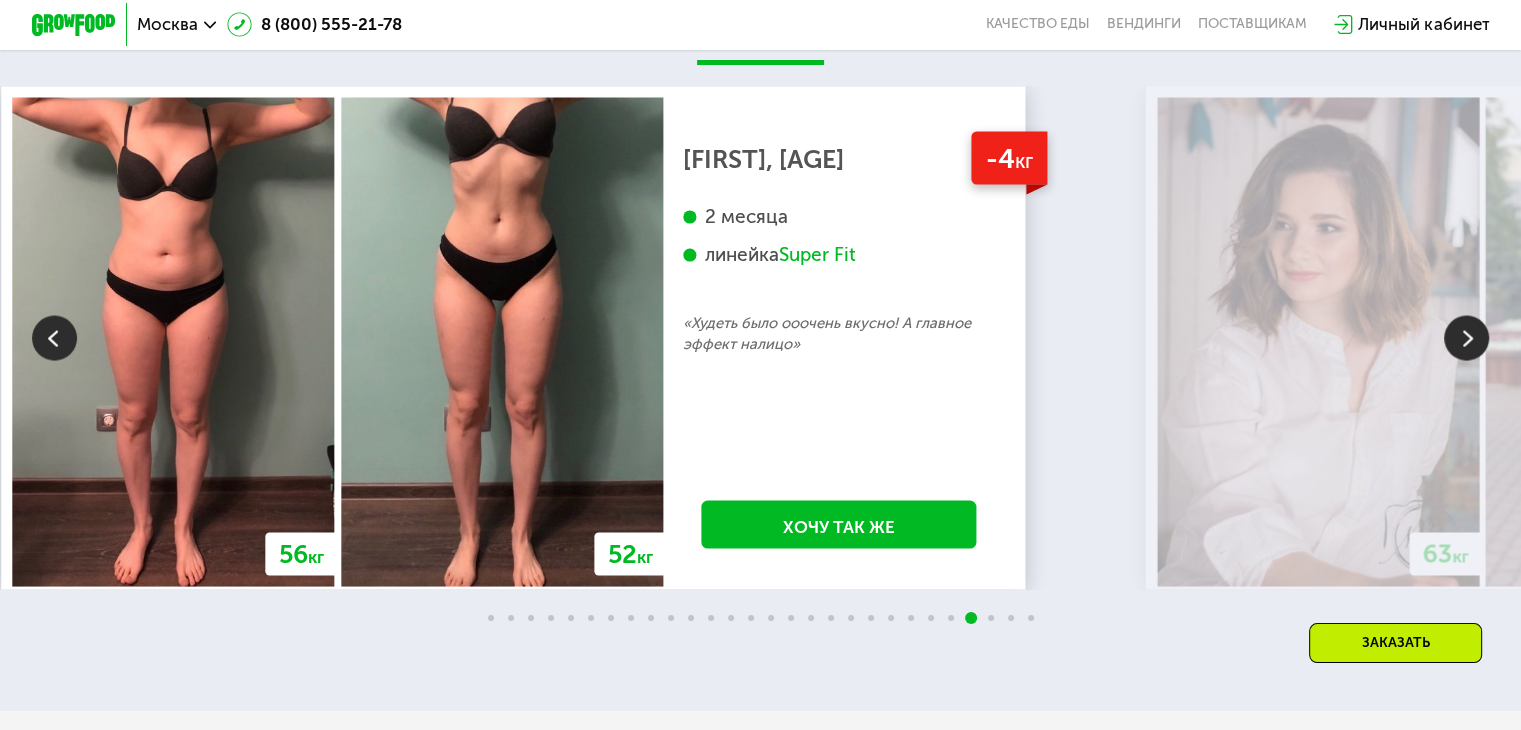click at bounding box center [1466, 337] 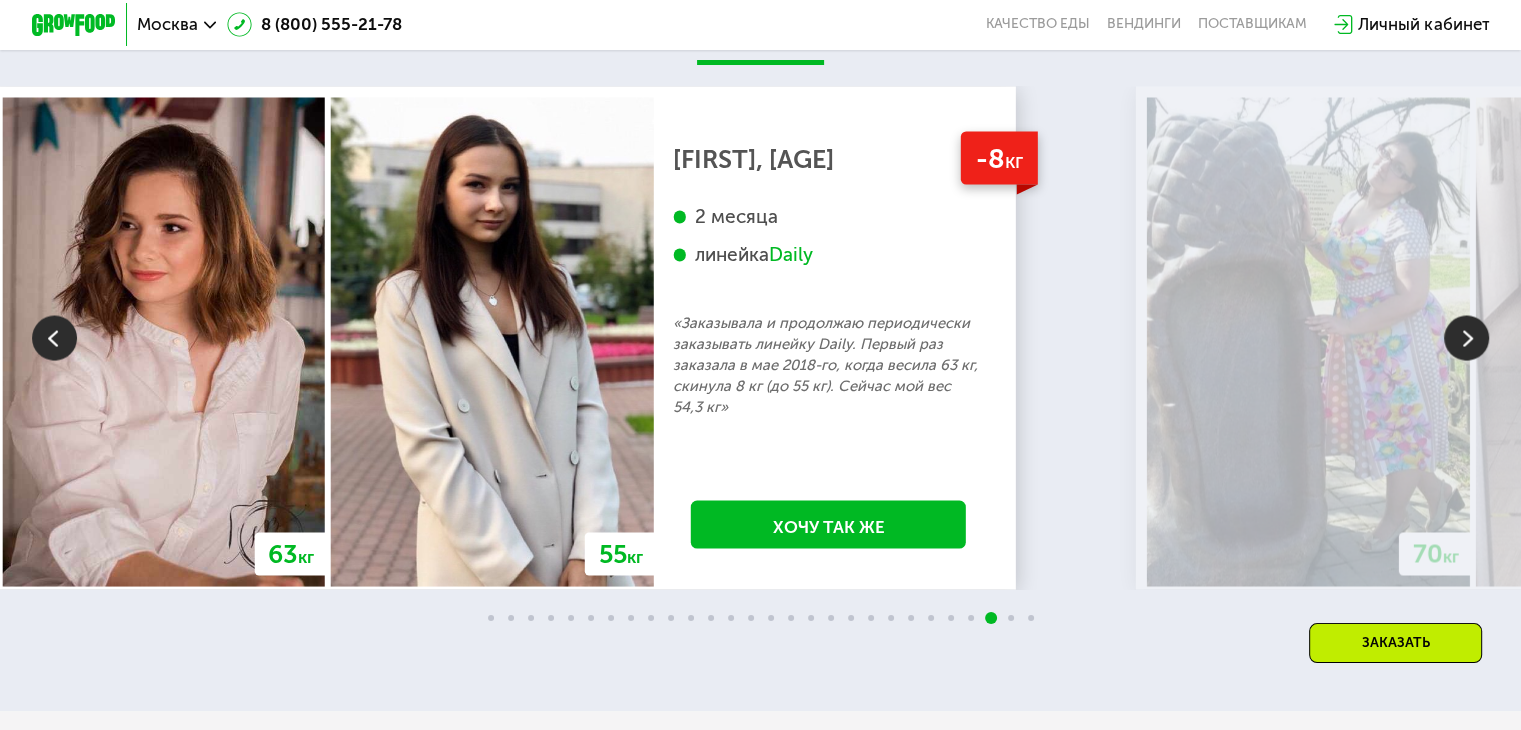 click at bounding box center [1466, 337] 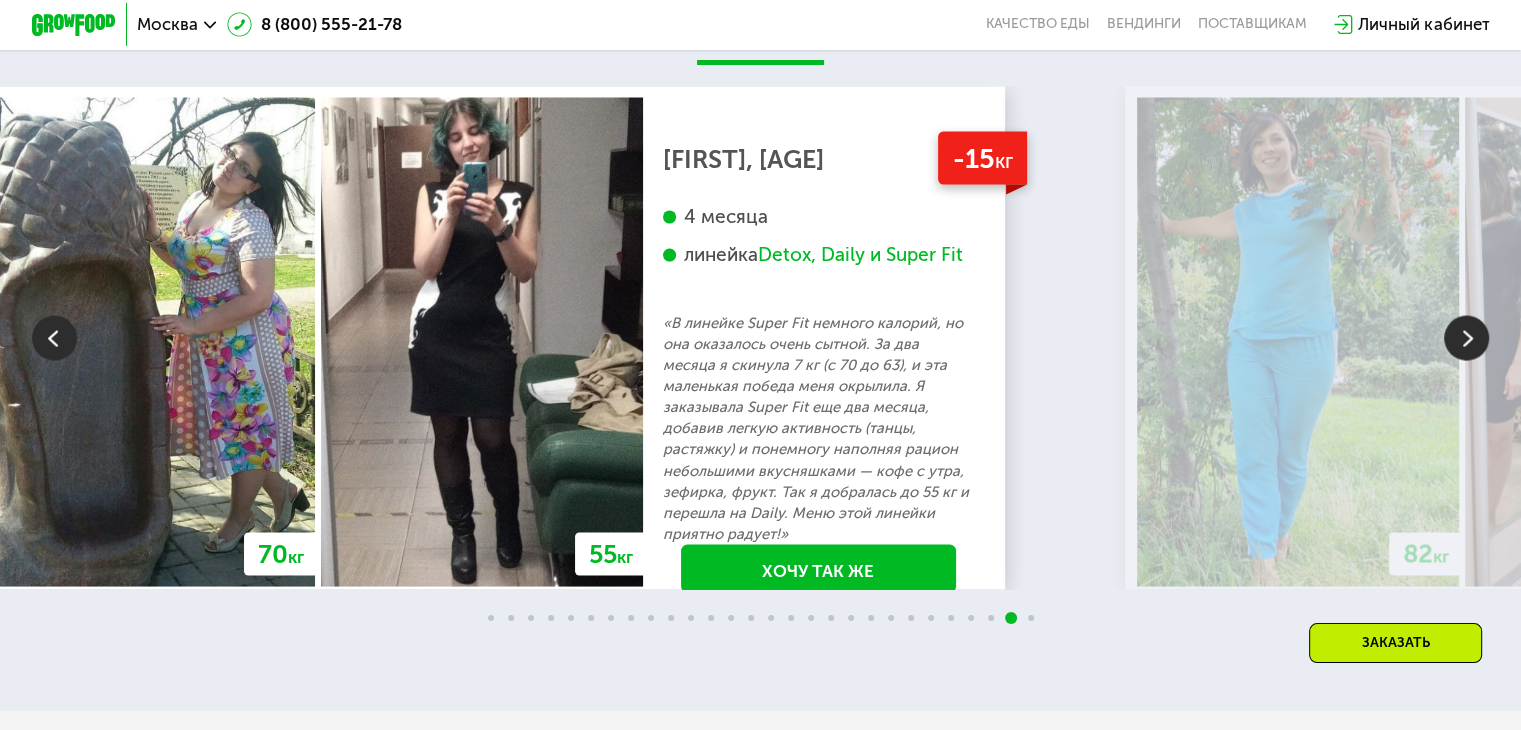 click at bounding box center (54, 337) 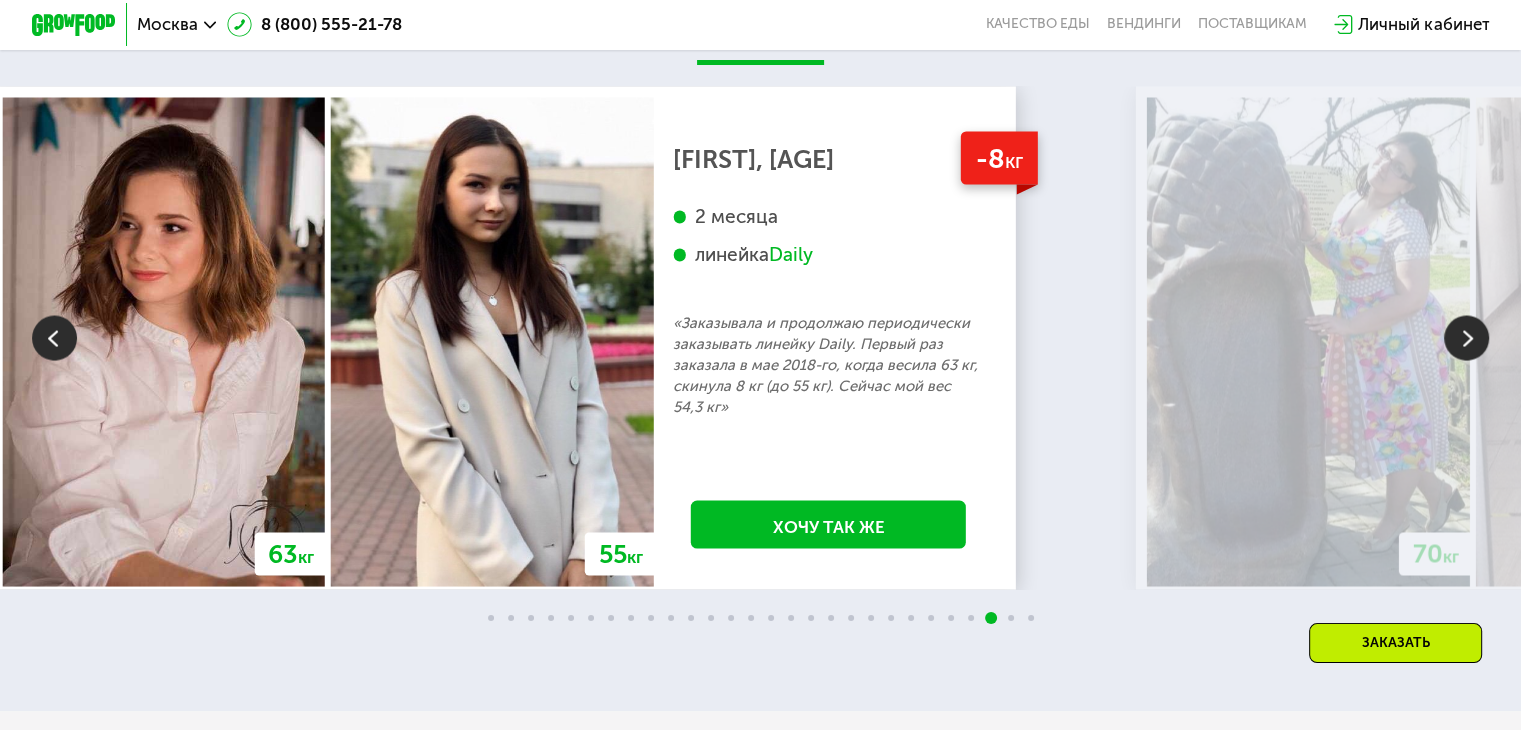 click at bounding box center [1466, 337] 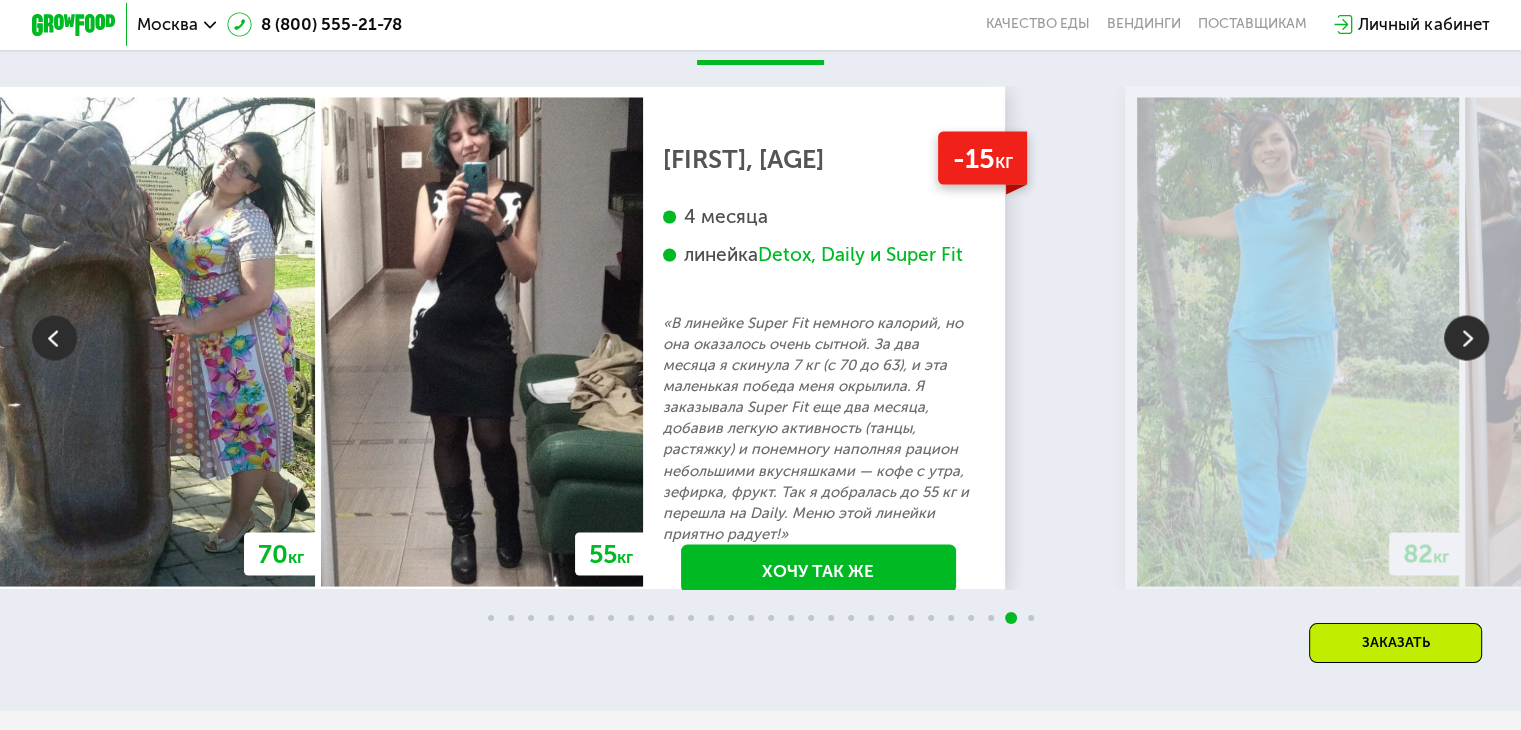 click at bounding box center (1466, 337) 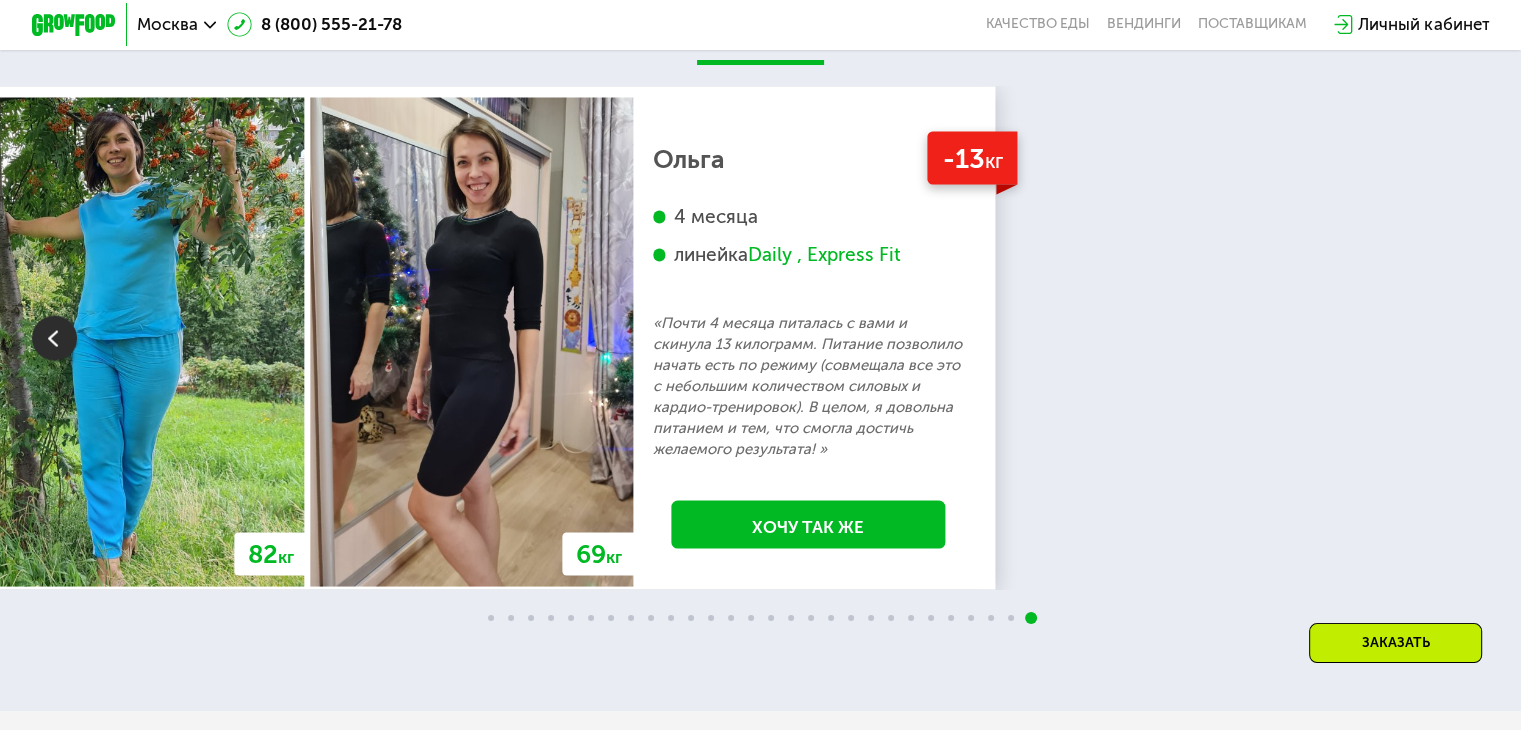 click at bounding box center [54, 337] 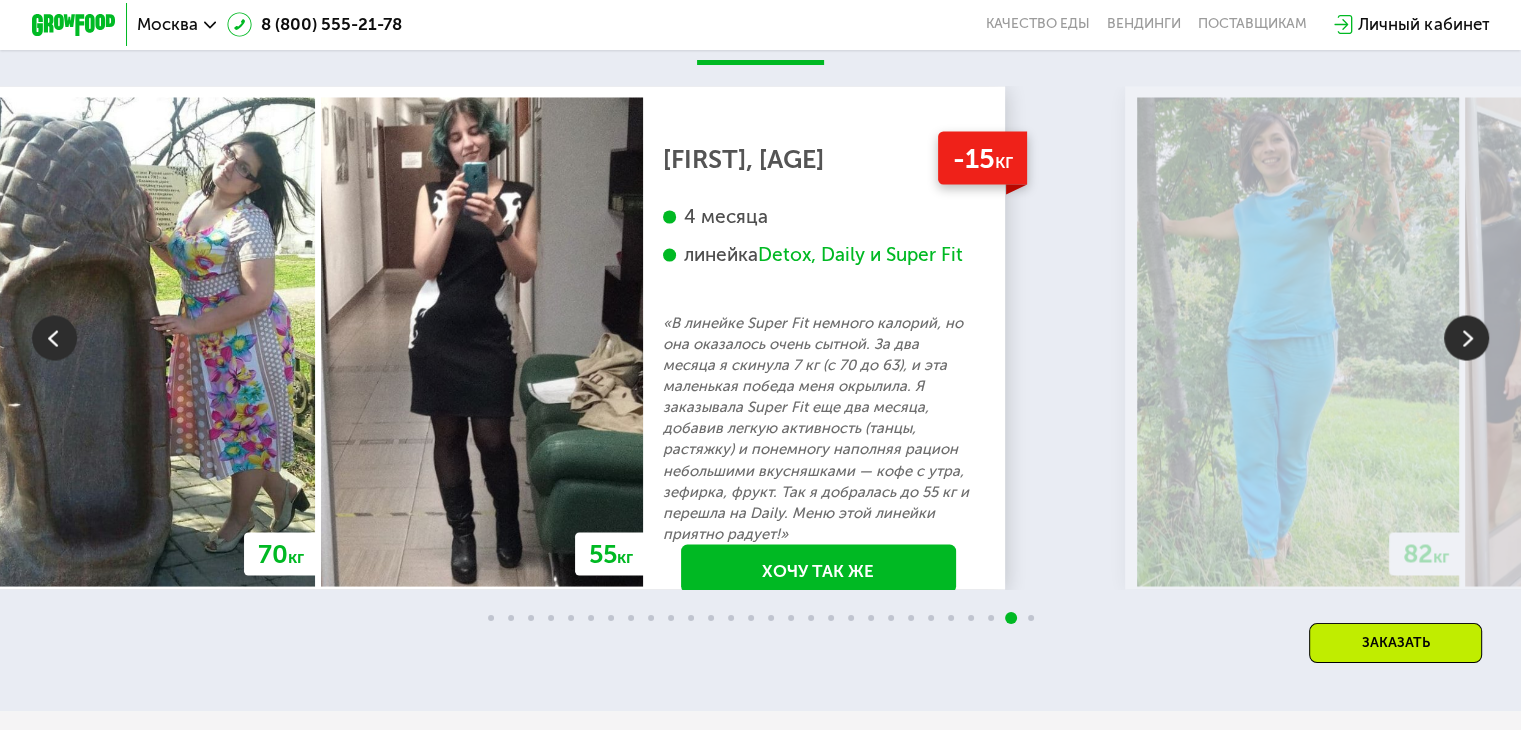 click at bounding box center (54, 337) 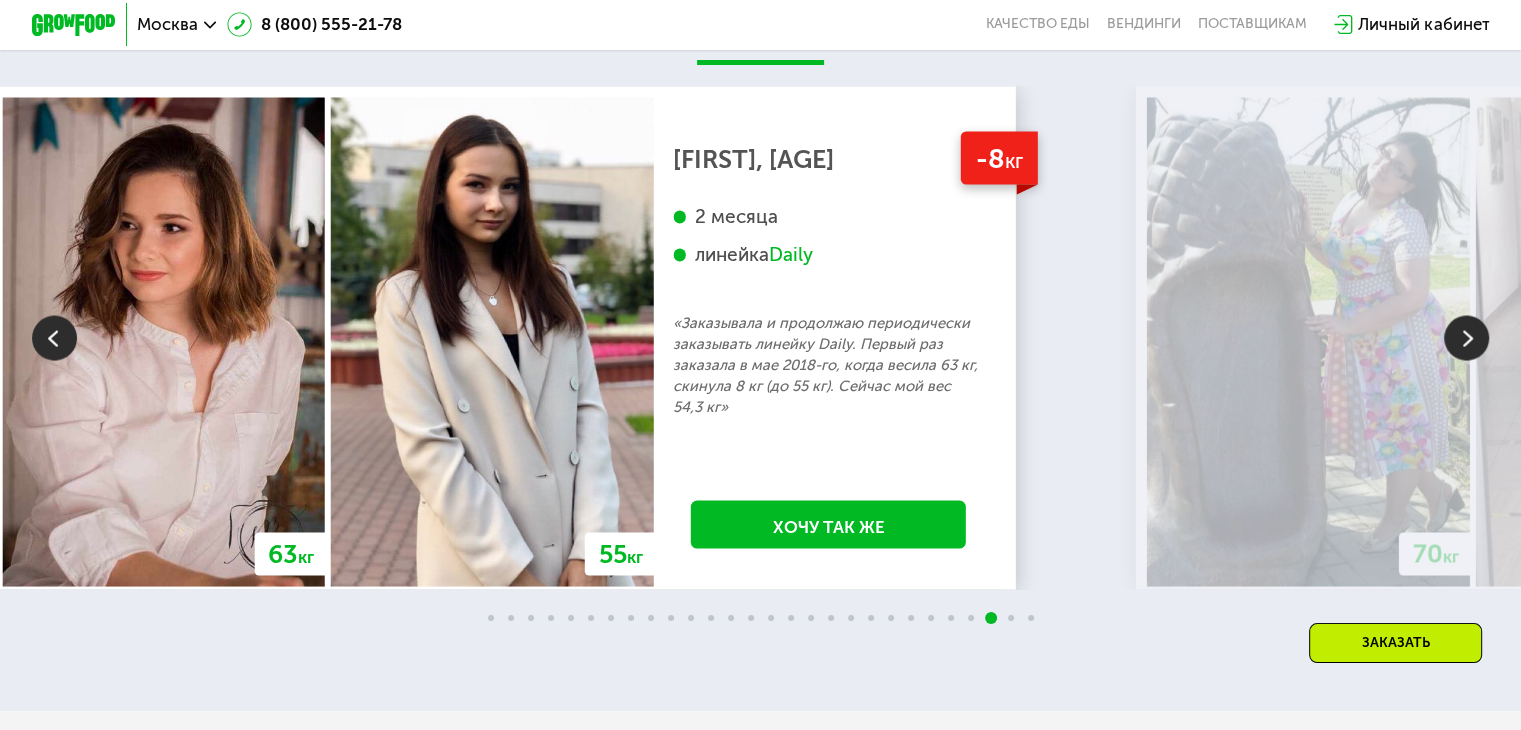 click at bounding box center (54, 337) 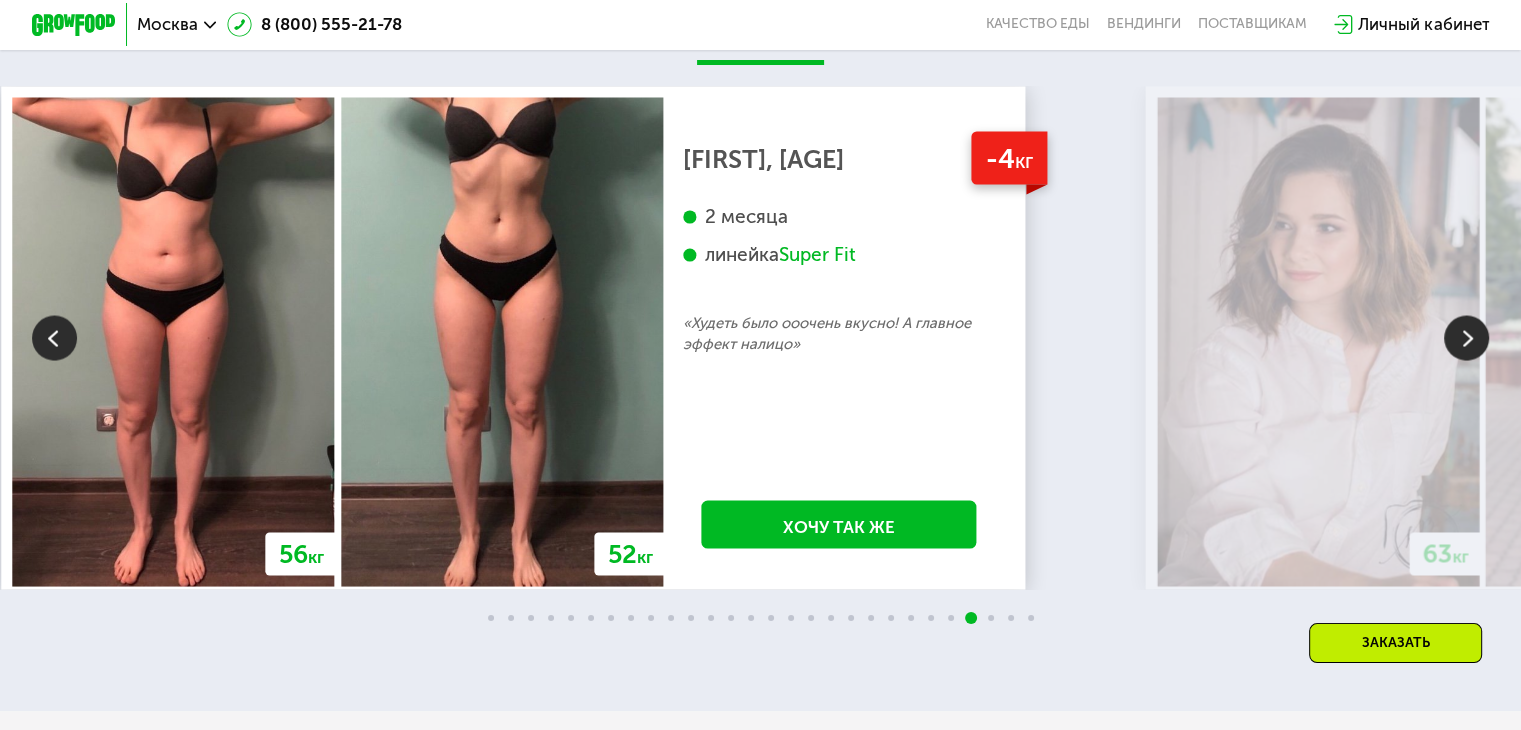click at bounding box center (54, 337) 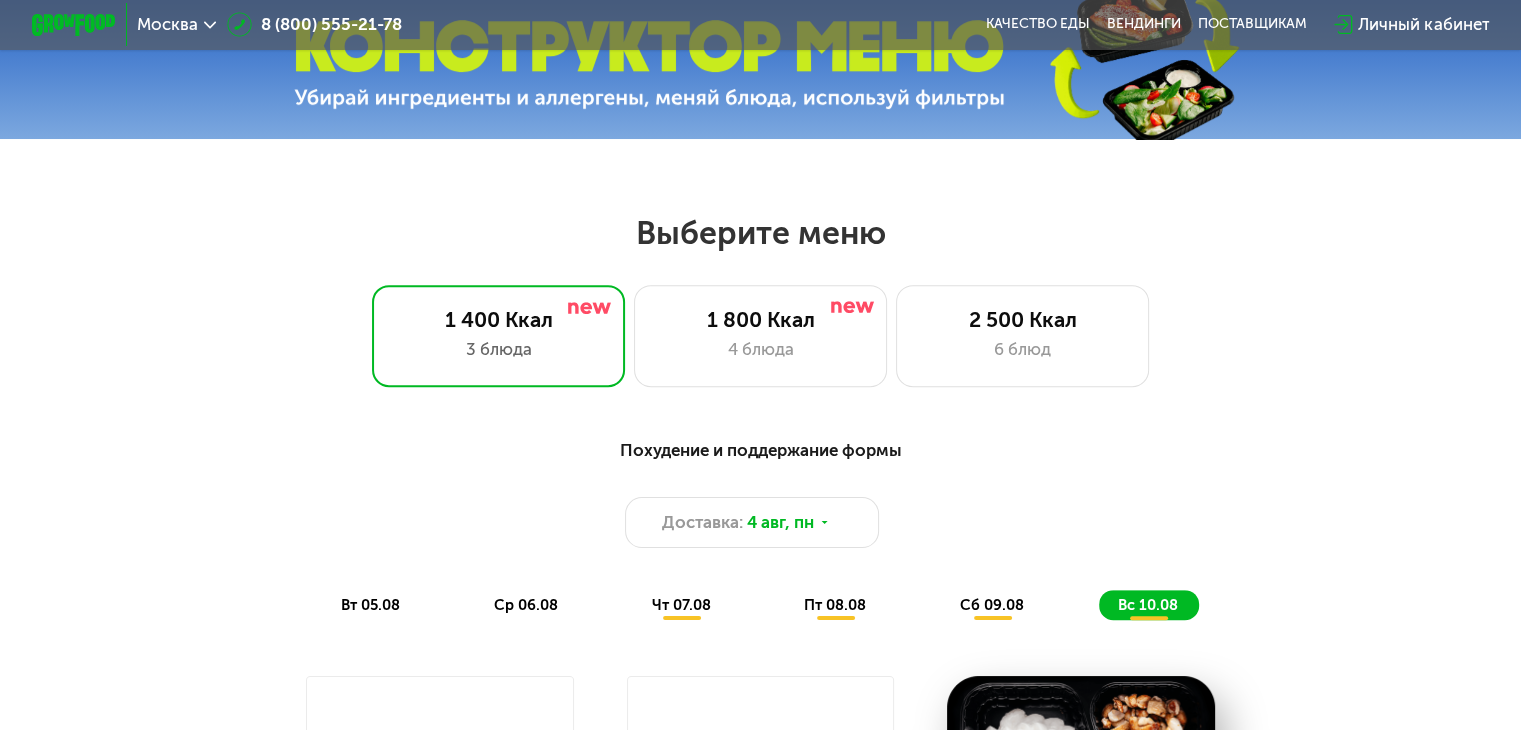 scroll, scrollTop: 0, scrollLeft: 0, axis: both 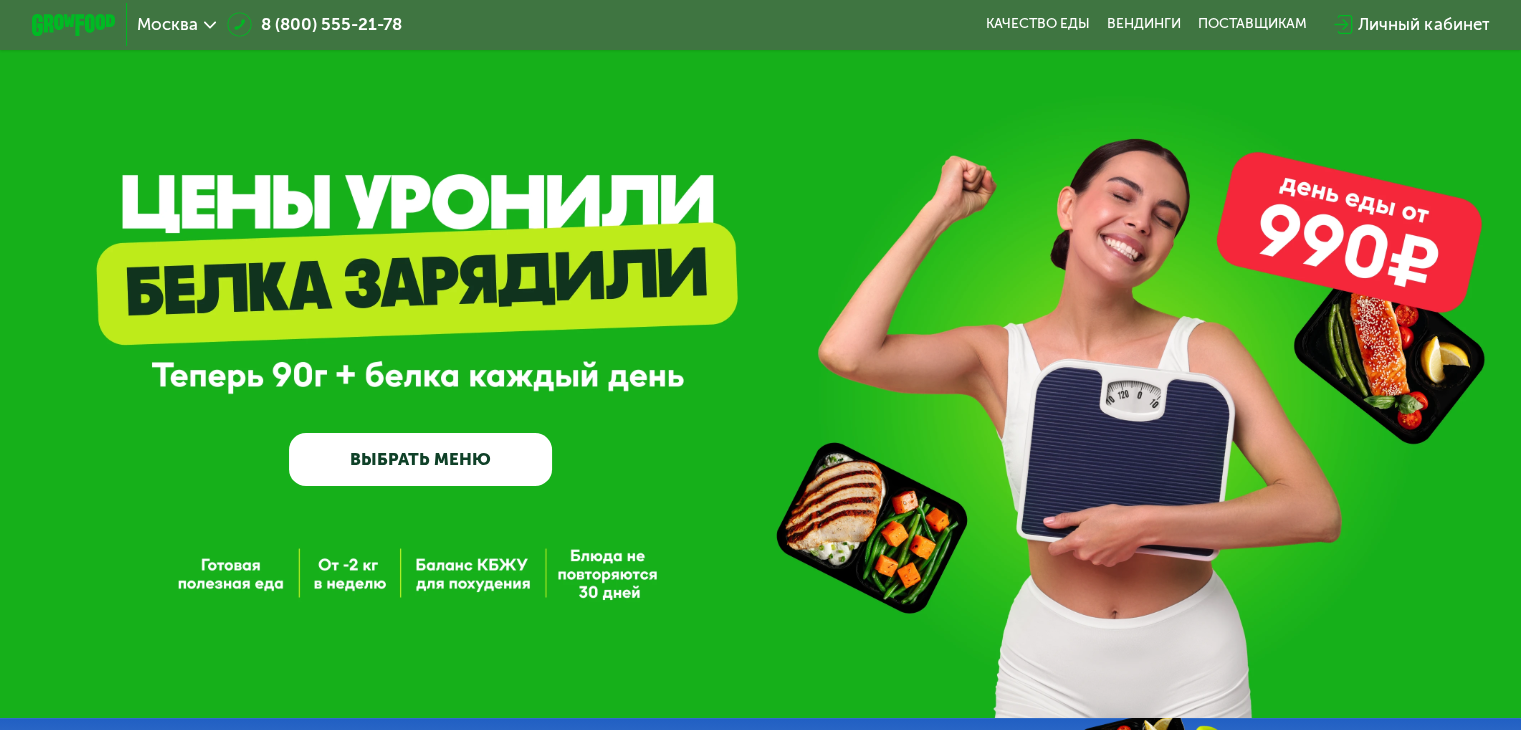 click on "ВЫБРАТЬ МЕНЮ" at bounding box center [420, 459] 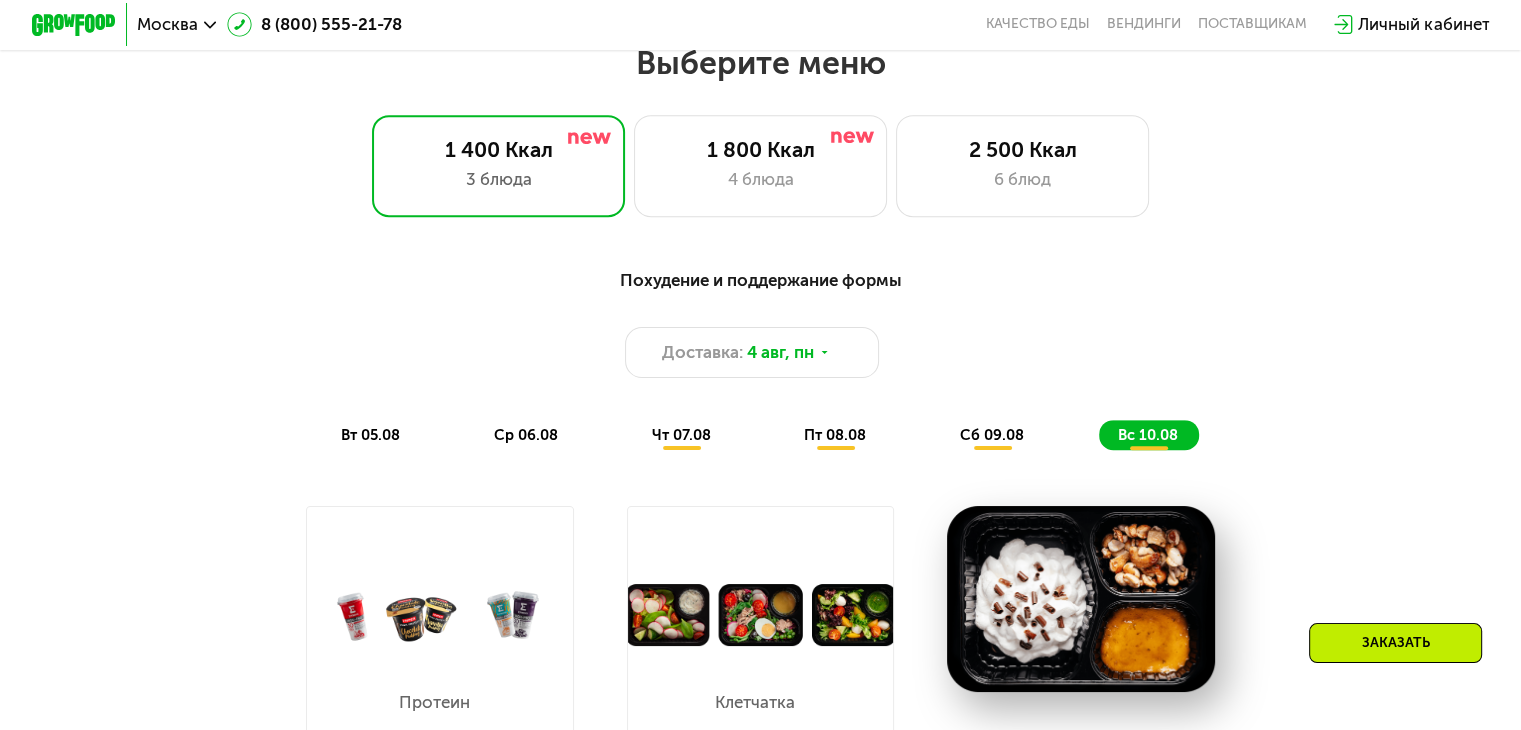 scroll, scrollTop: 900, scrollLeft: 0, axis: vertical 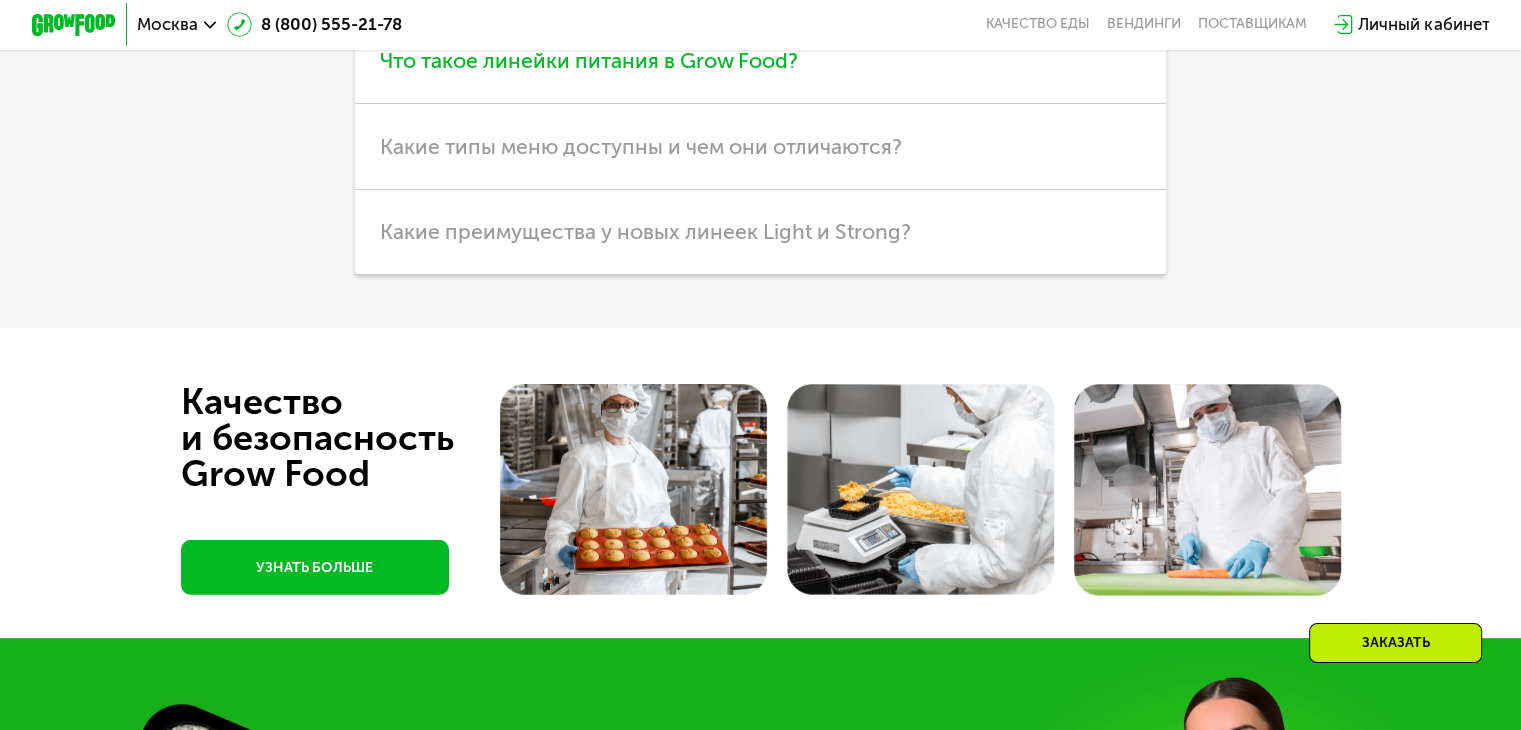 click on "Что такое линейки питания в Grow Food?" at bounding box center (760, 61) 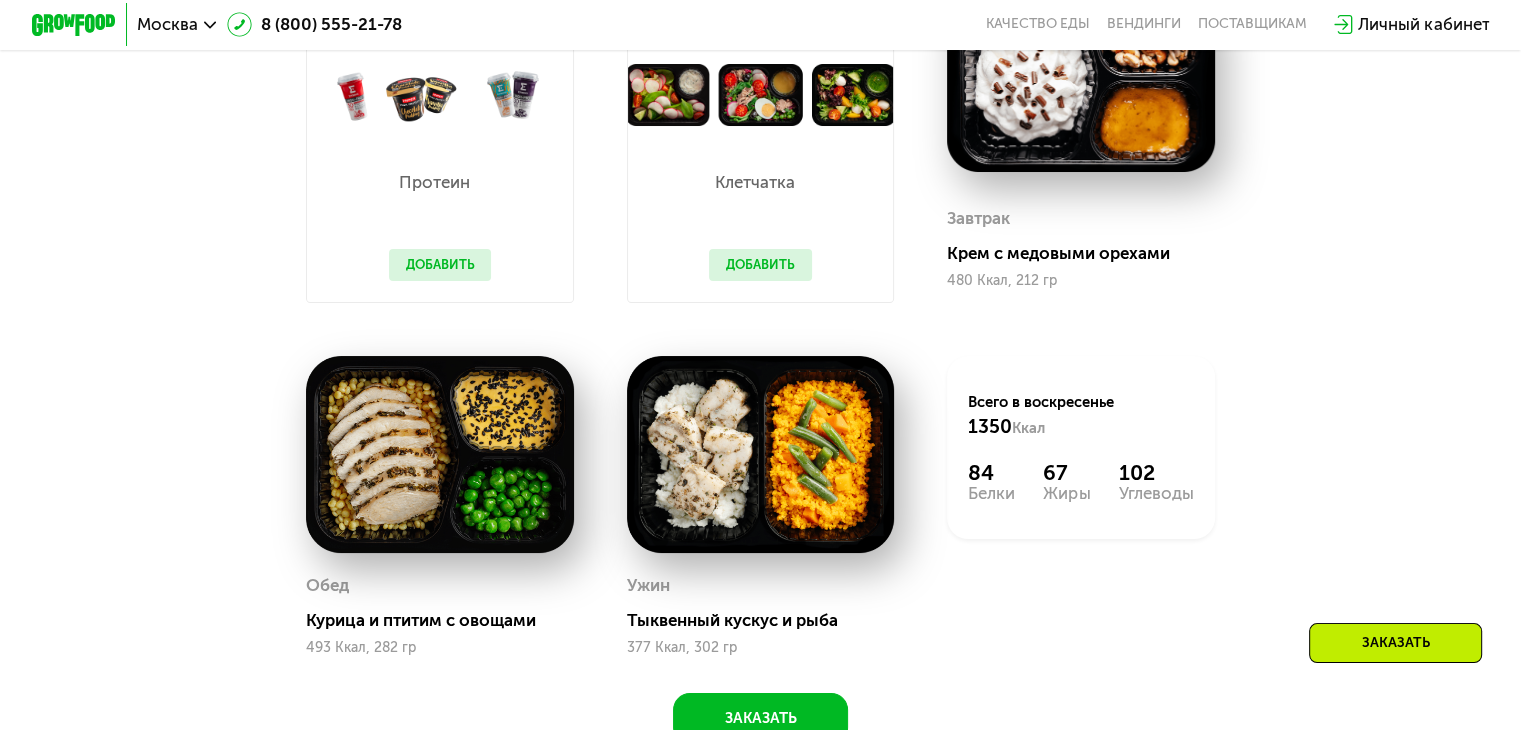 scroll, scrollTop: 5563, scrollLeft: 0, axis: vertical 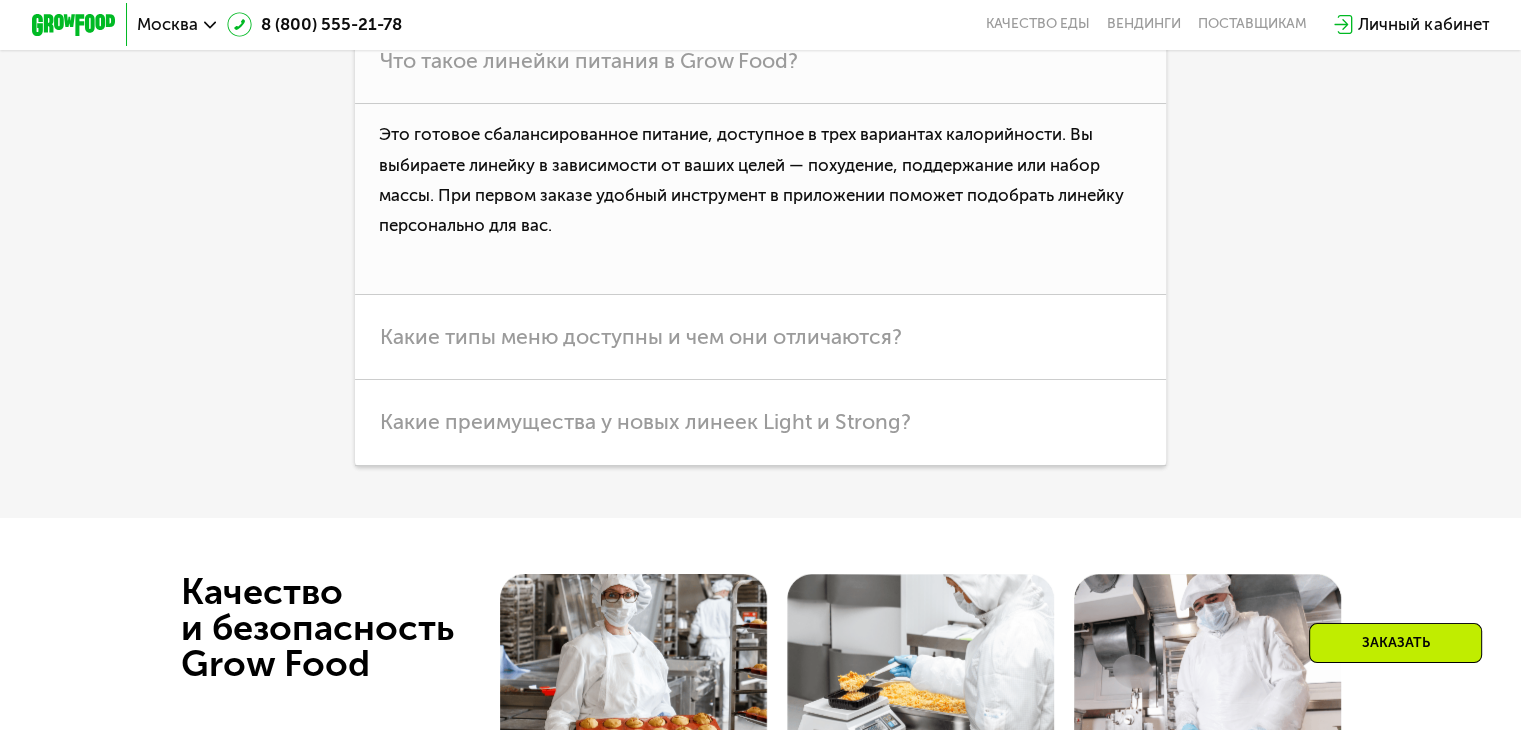 click on "Москва" 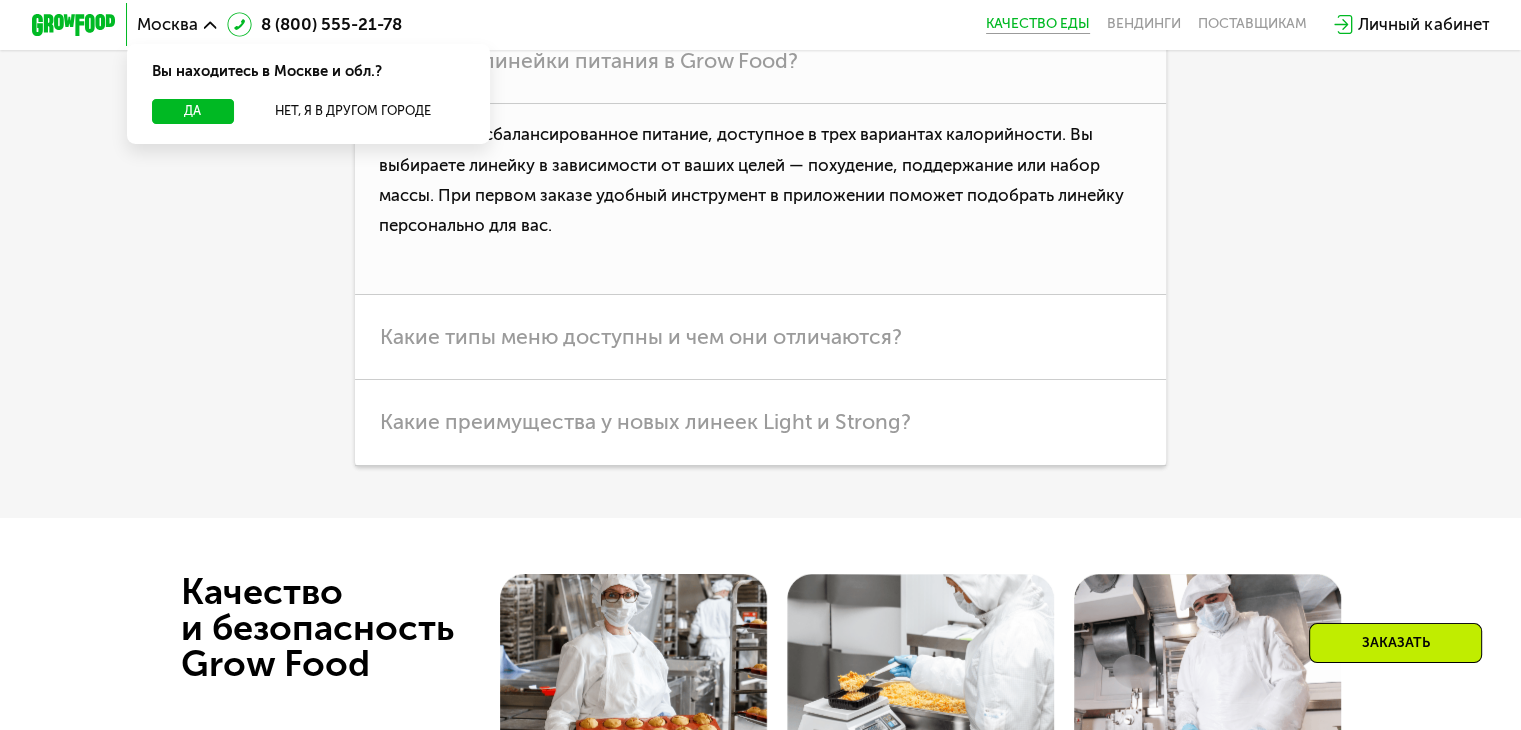 click on "Качество еды" at bounding box center [1038, 24] 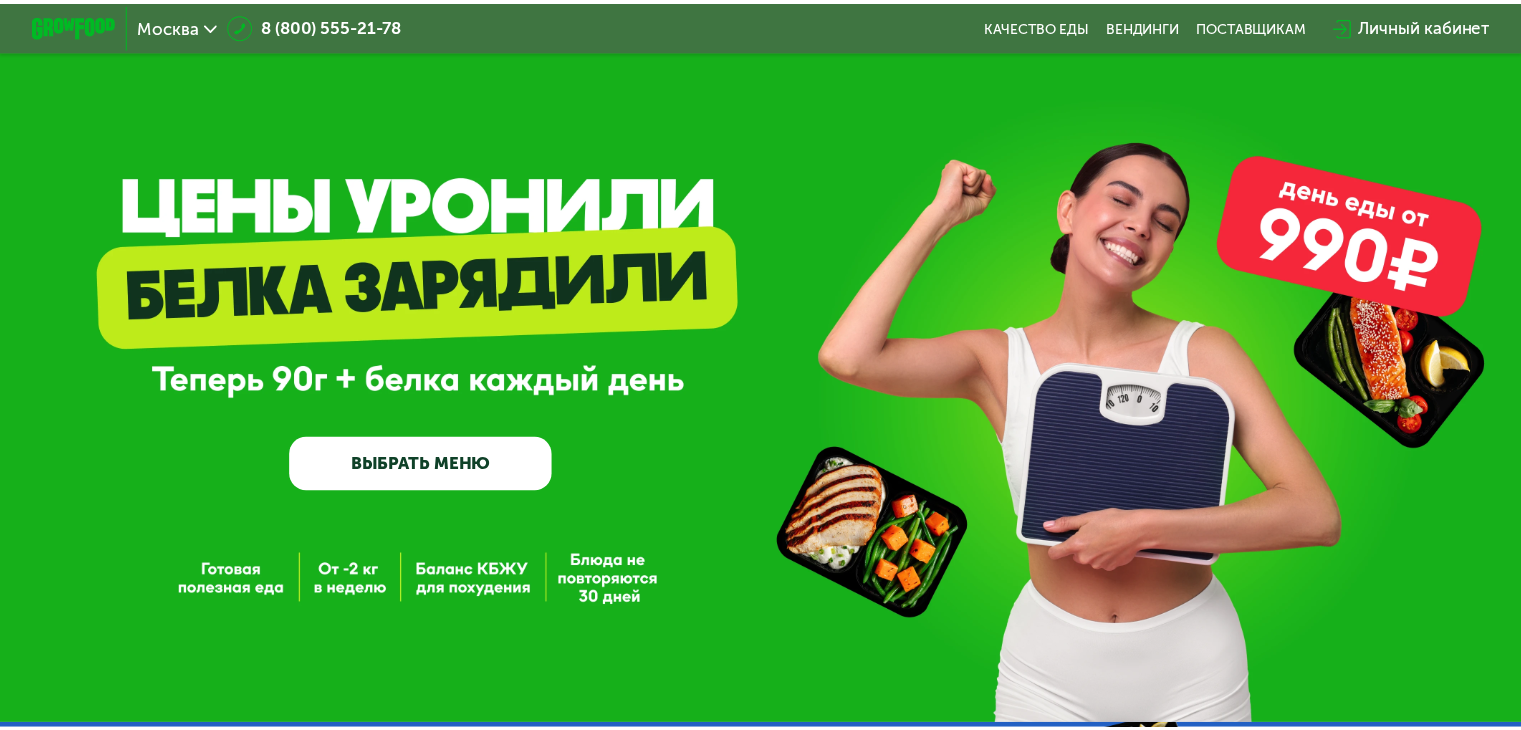 scroll, scrollTop: 0, scrollLeft: 0, axis: both 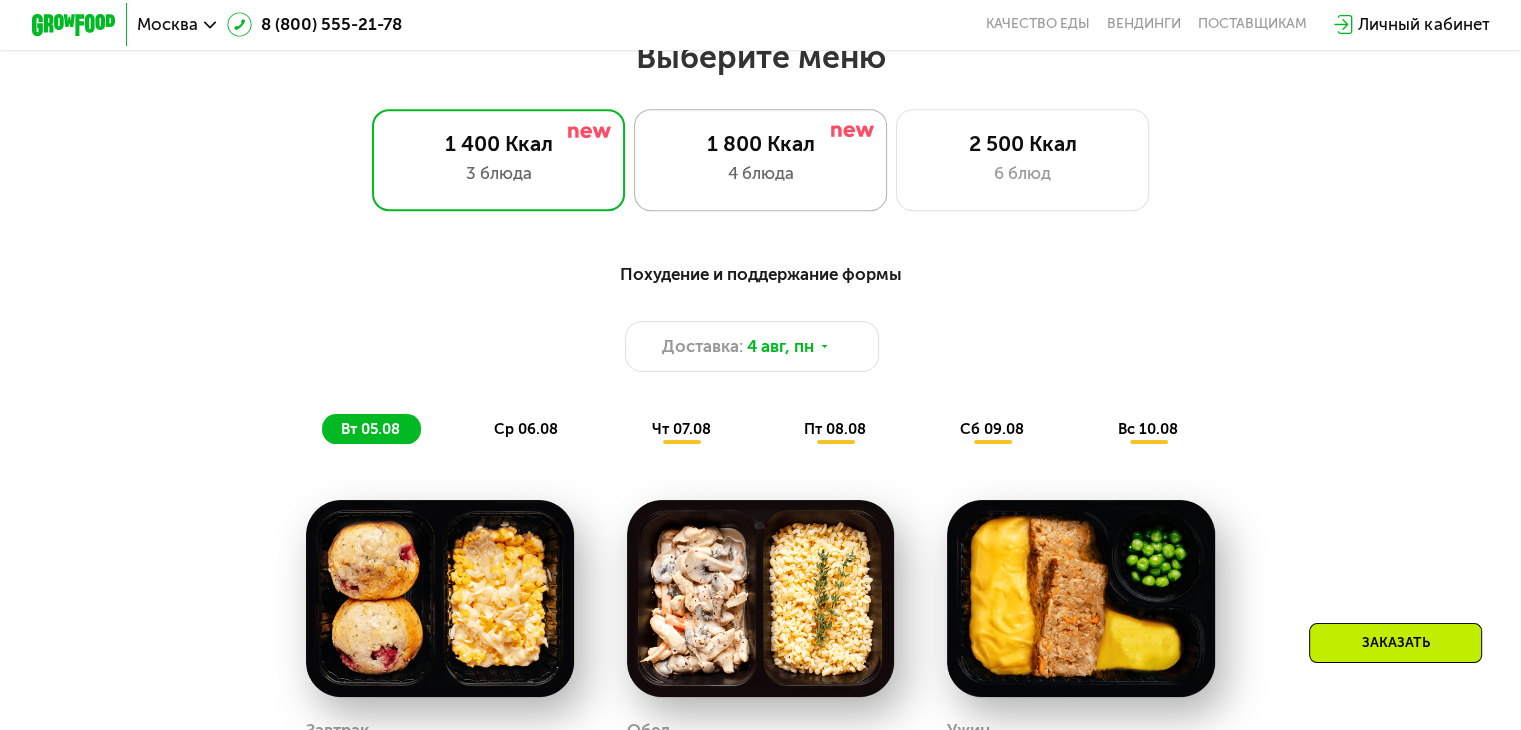 click on "4 блюда" at bounding box center [760, 173] 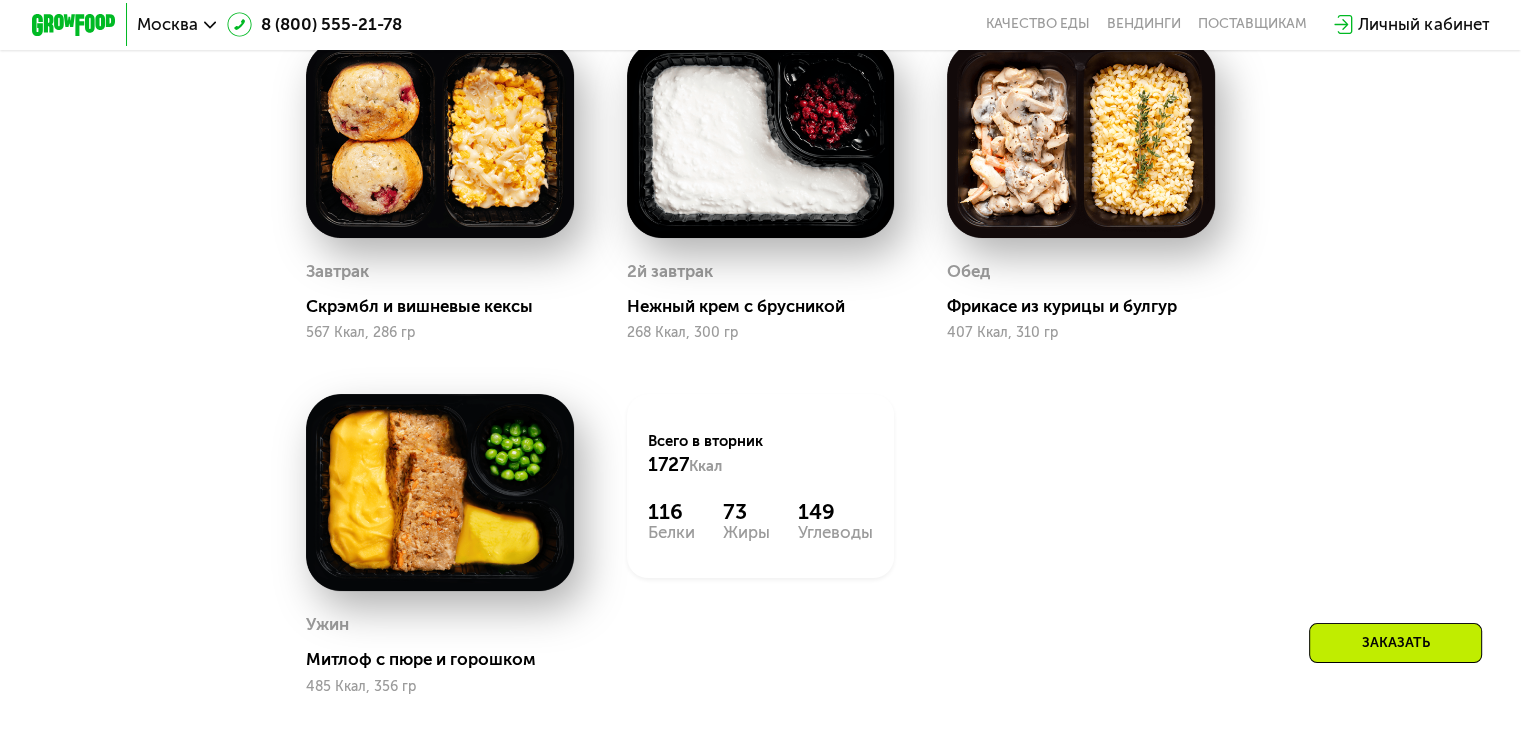 scroll, scrollTop: 1431, scrollLeft: 0, axis: vertical 